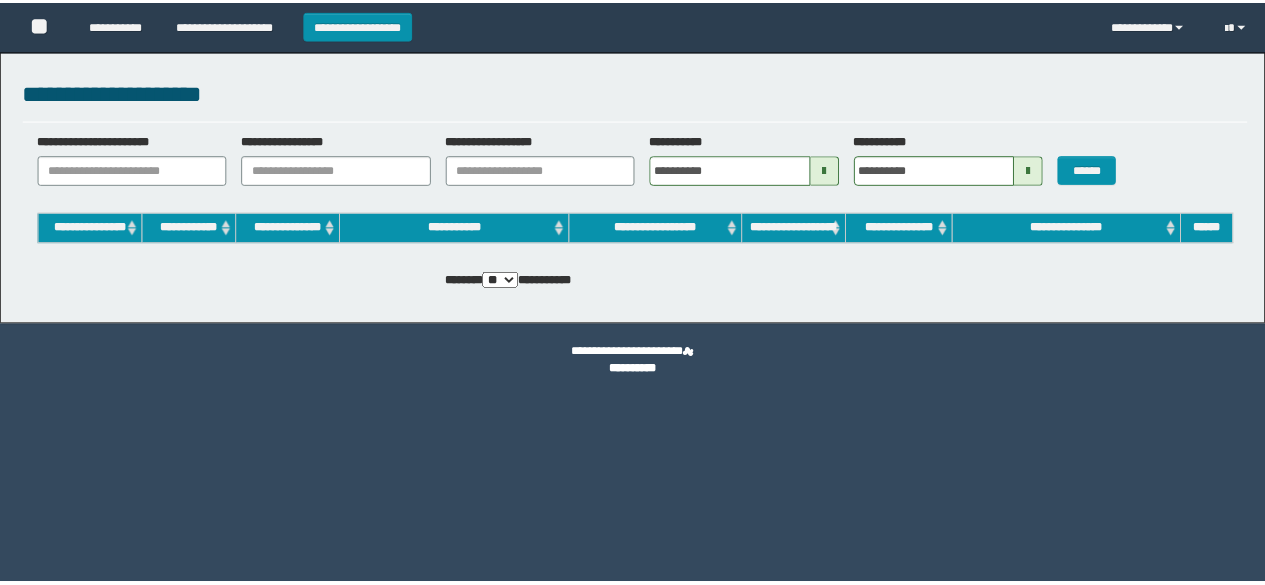 scroll, scrollTop: 0, scrollLeft: 0, axis: both 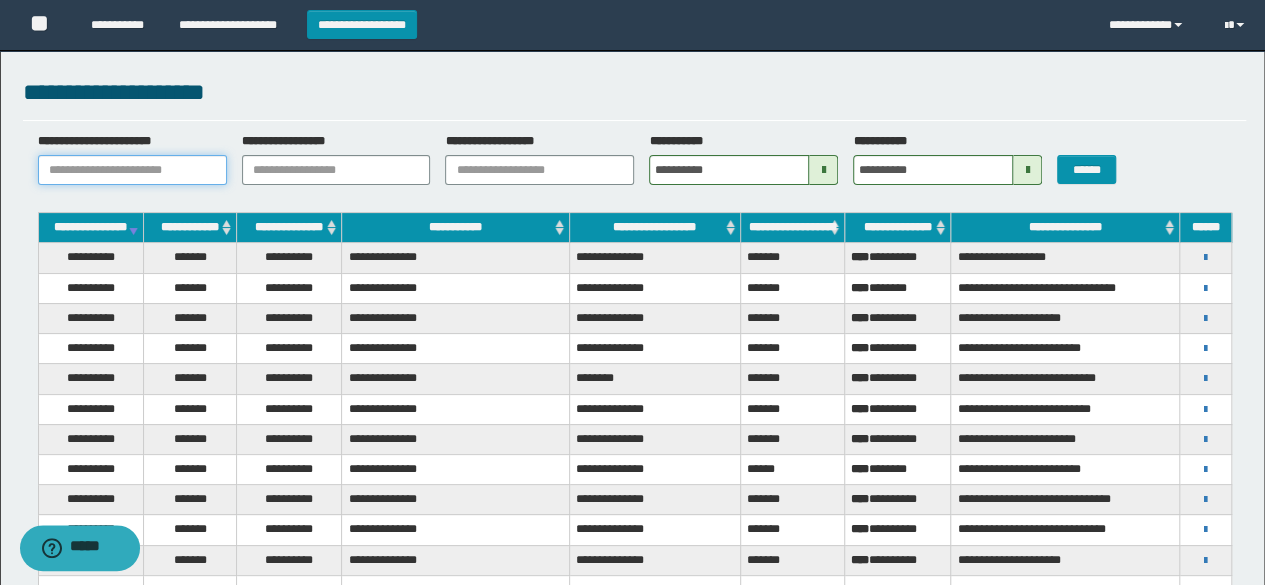 click on "**********" at bounding box center [132, 170] 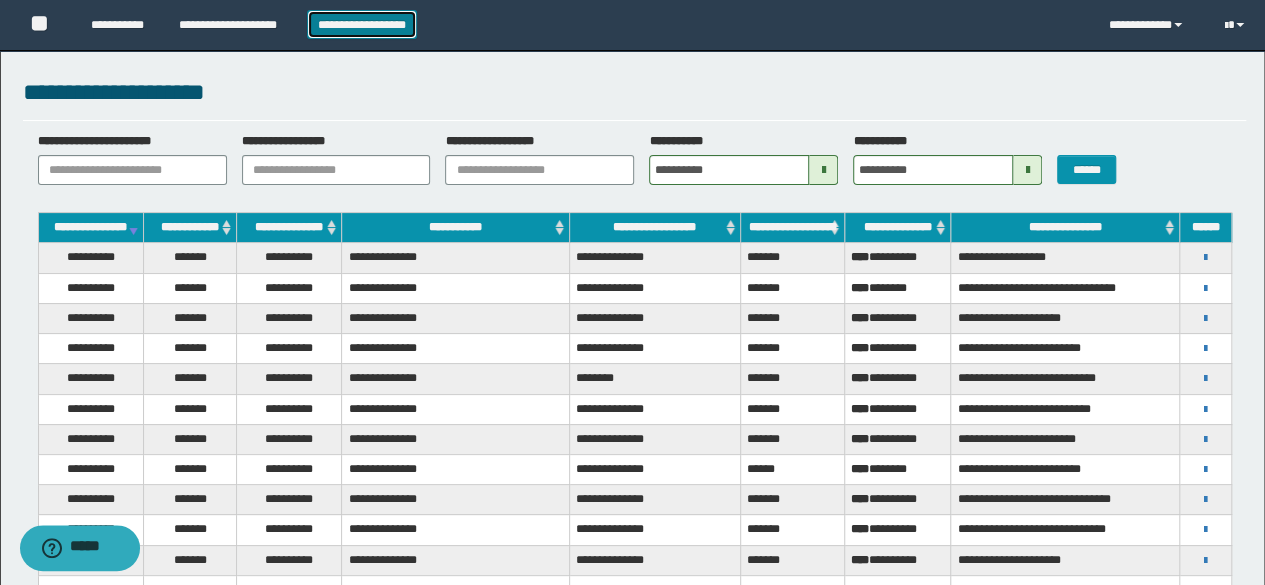 click on "**********" at bounding box center (362, 24) 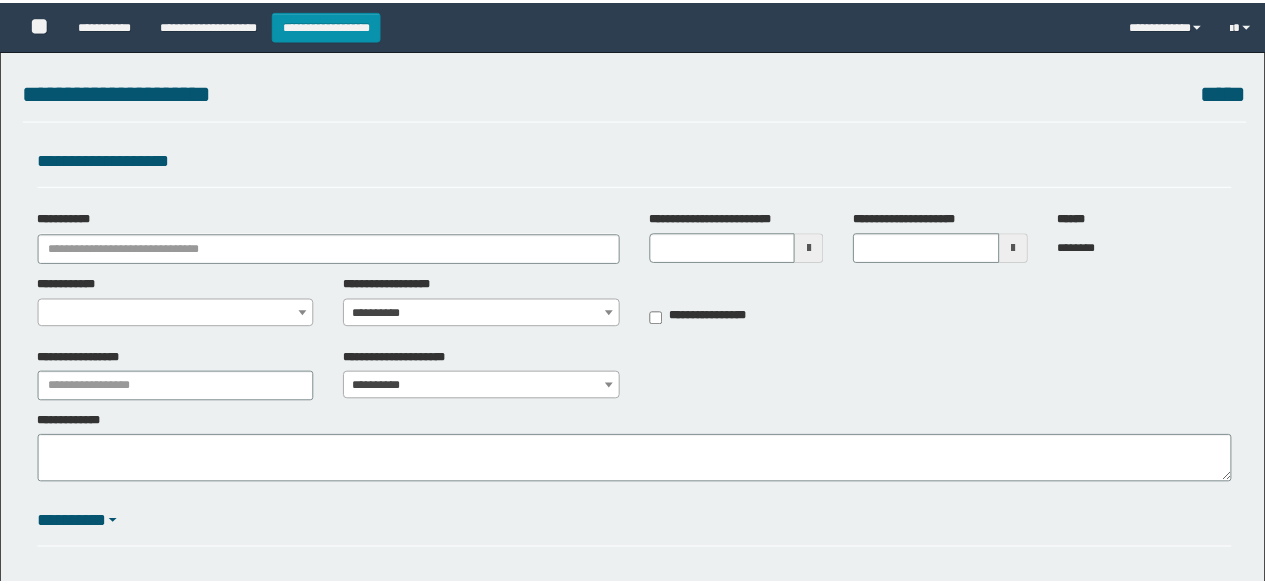 scroll, scrollTop: 0, scrollLeft: 0, axis: both 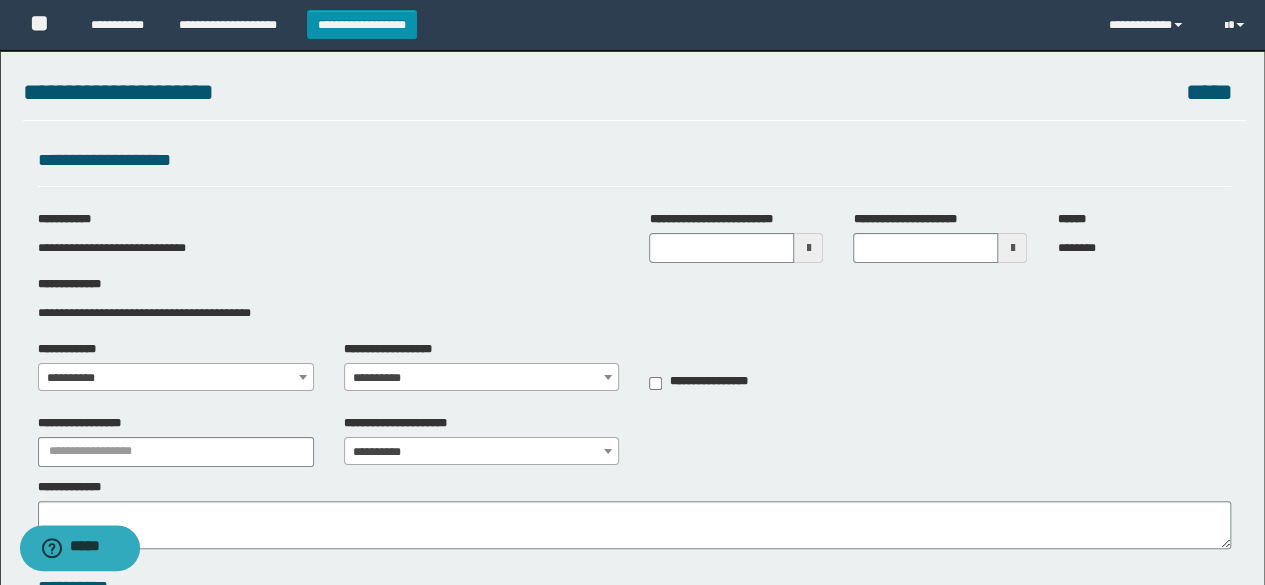 click at bounding box center (808, 248) 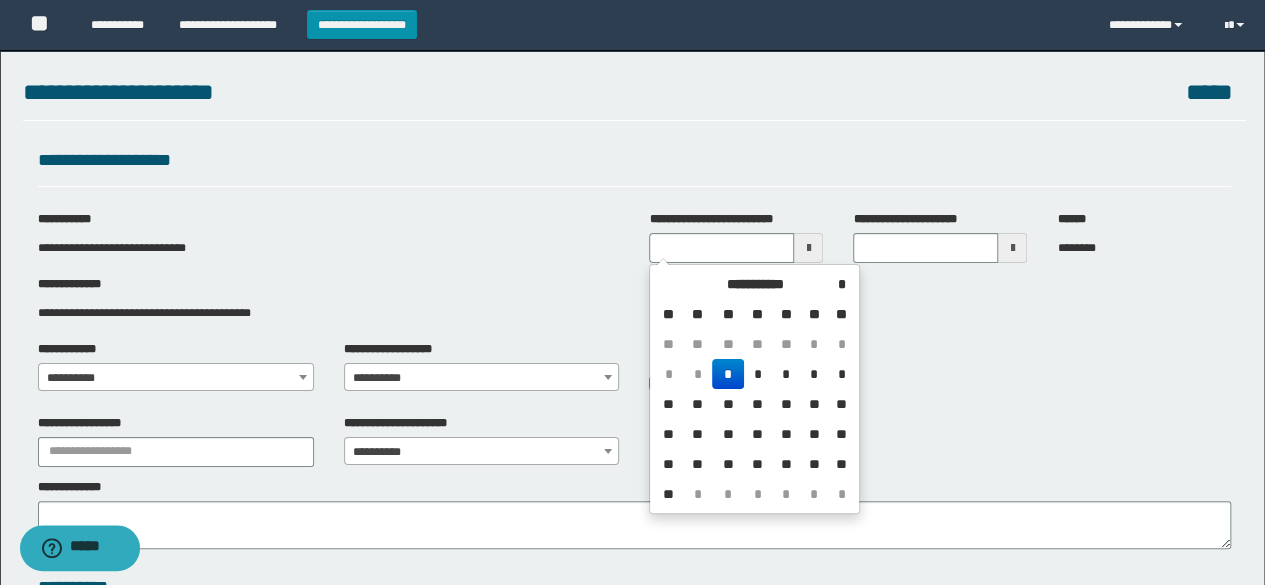 click on "**********" at bounding box center (787, 372) 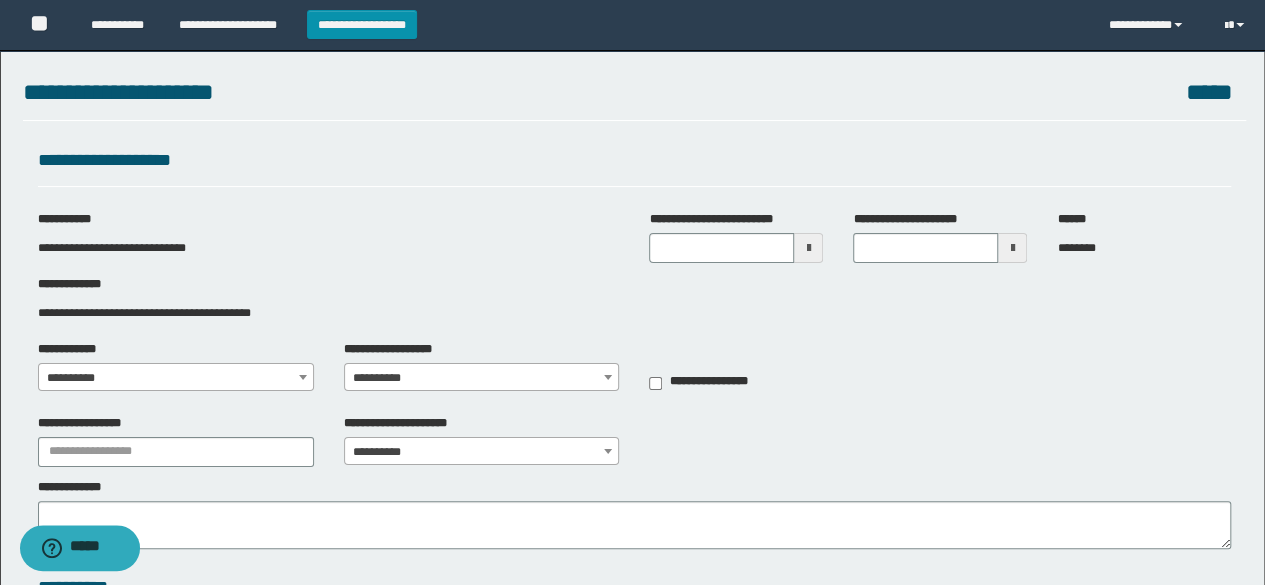 click at bounding box center (808, 248) 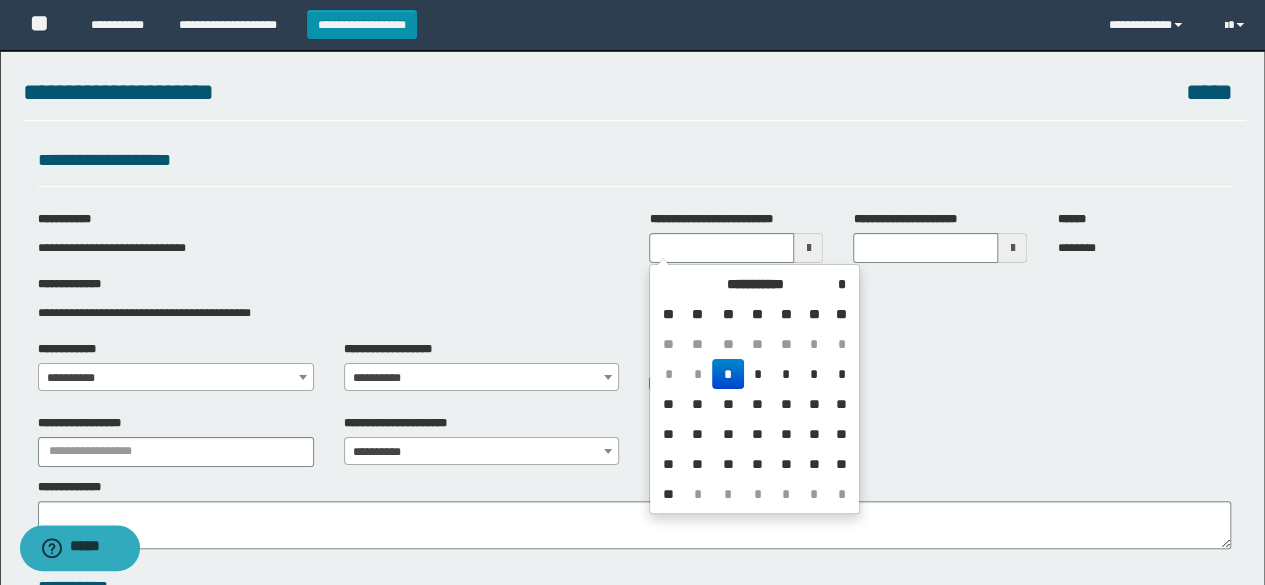 click on "*" at bounding box center [728, 374] 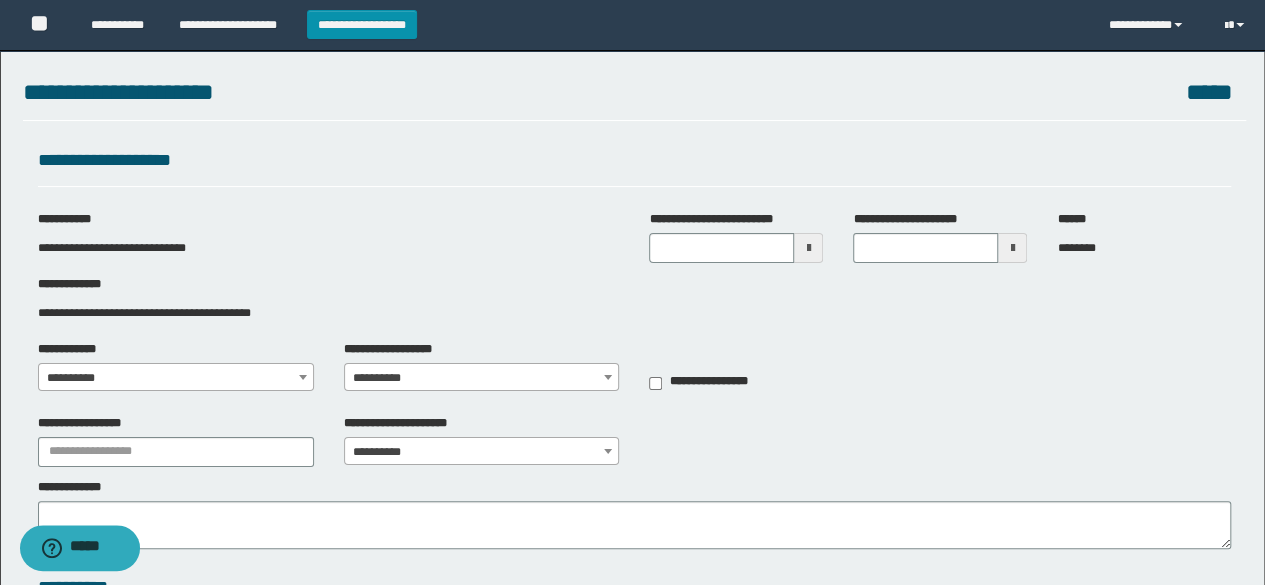 click on "**********" at bounding box center (176, 378) 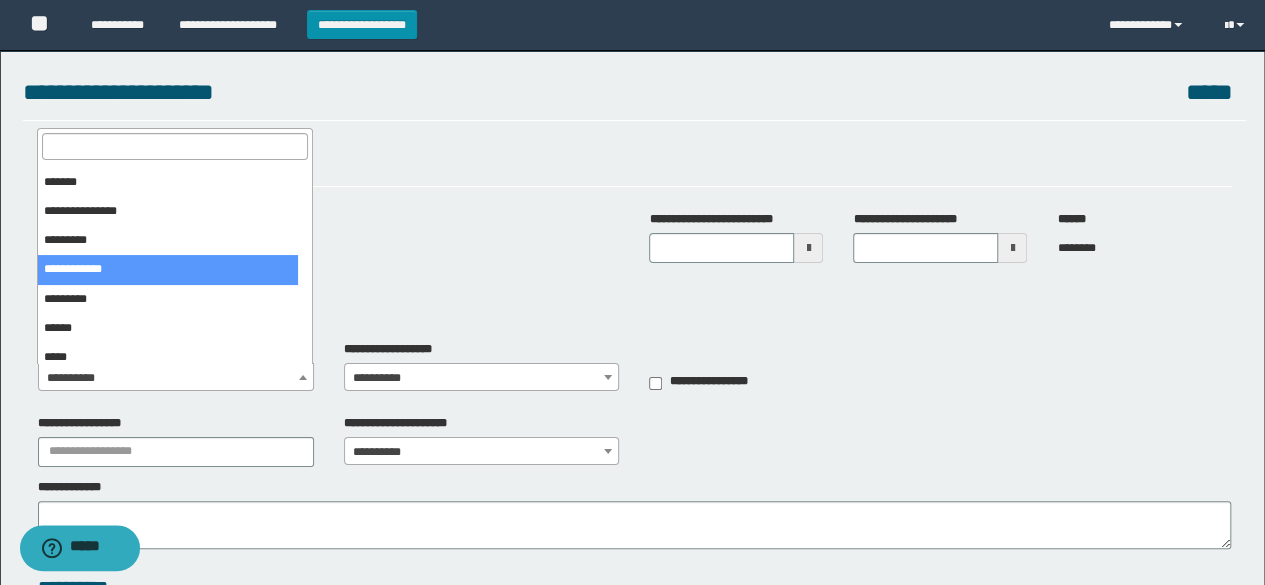 scroll, scrollTop: 420, scrollLeft: 0, axis: vertical 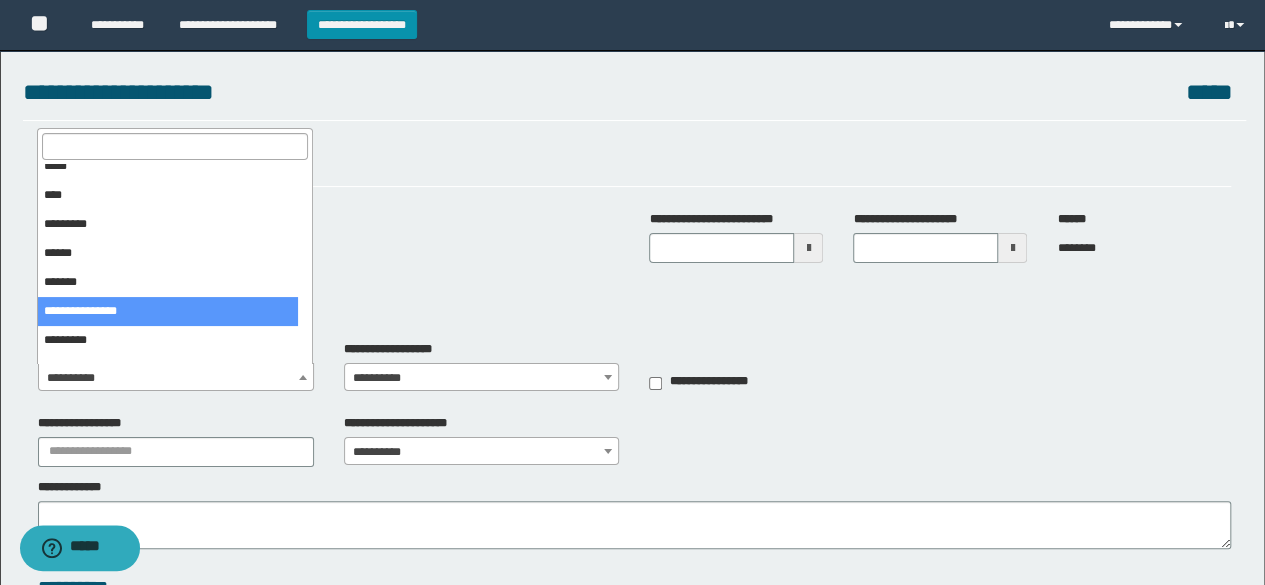 select on "**" 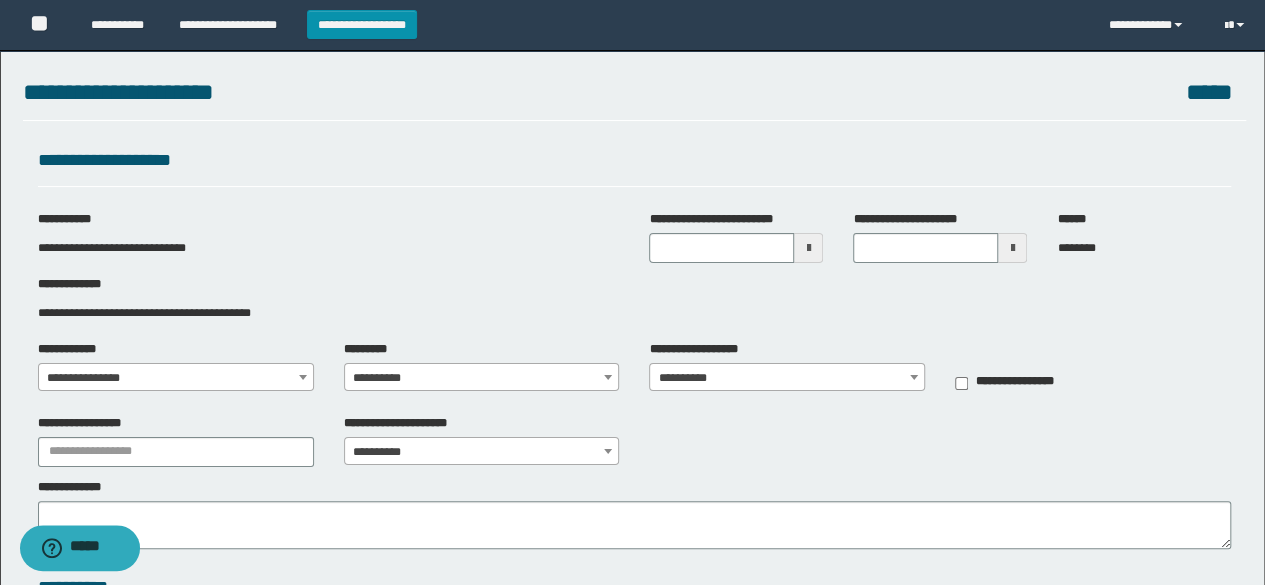 click on "**********" at bounding box center [482, 378] 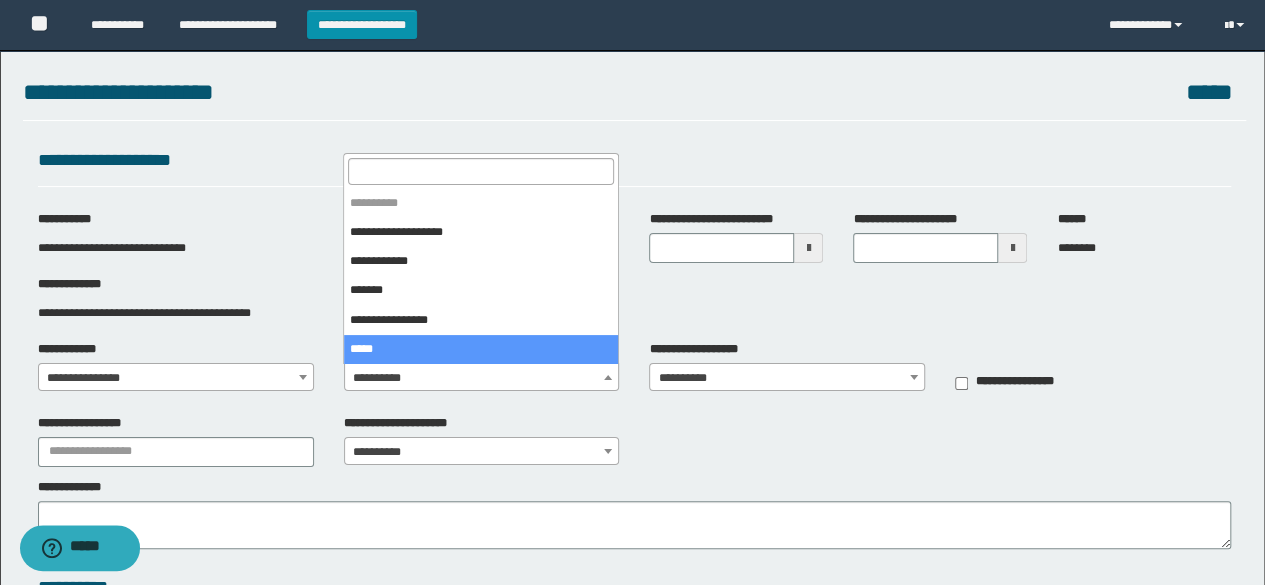 select on "****" 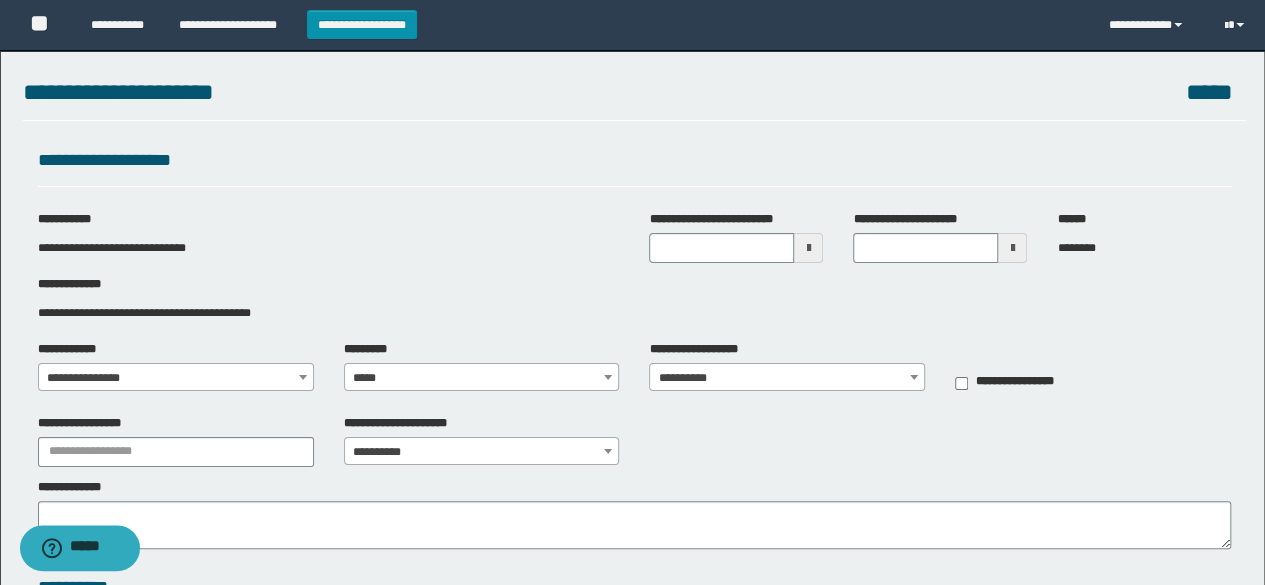 click on "**********" at bounding box center (787, 378) 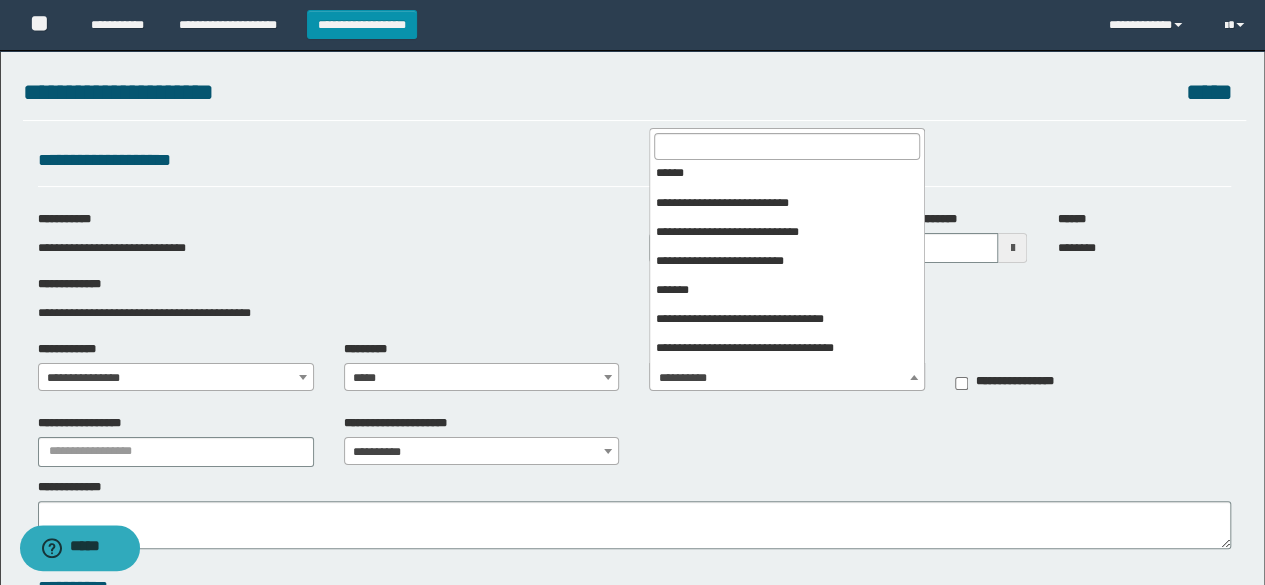 scroll, scrollTop: 200, scrollLeft: 0, axis: vertical 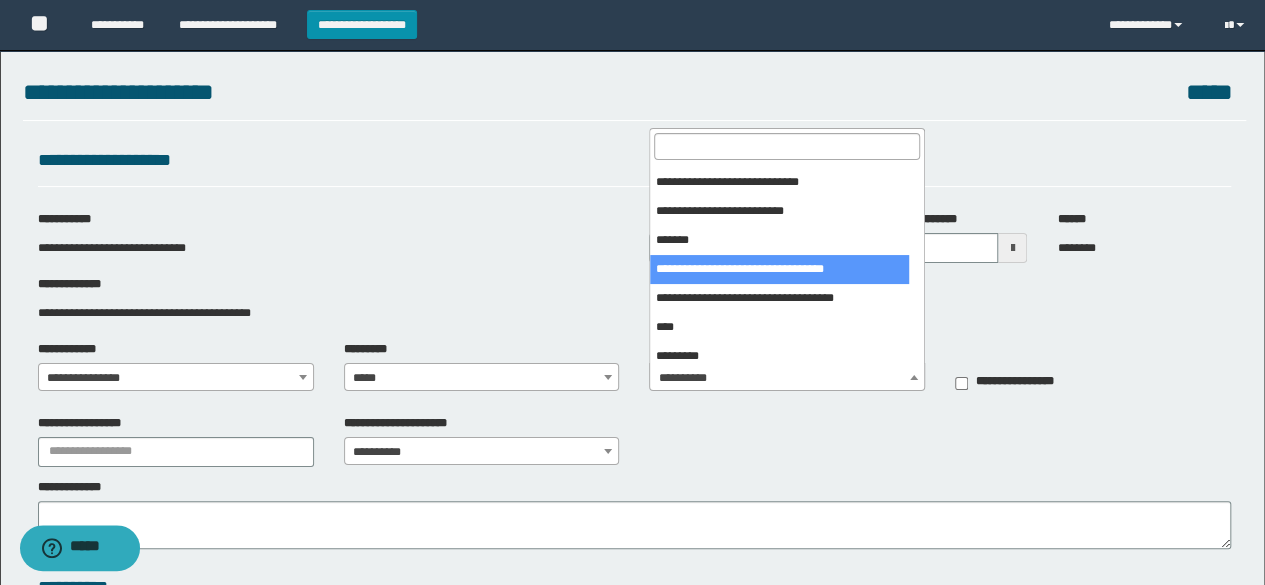 select on "***" 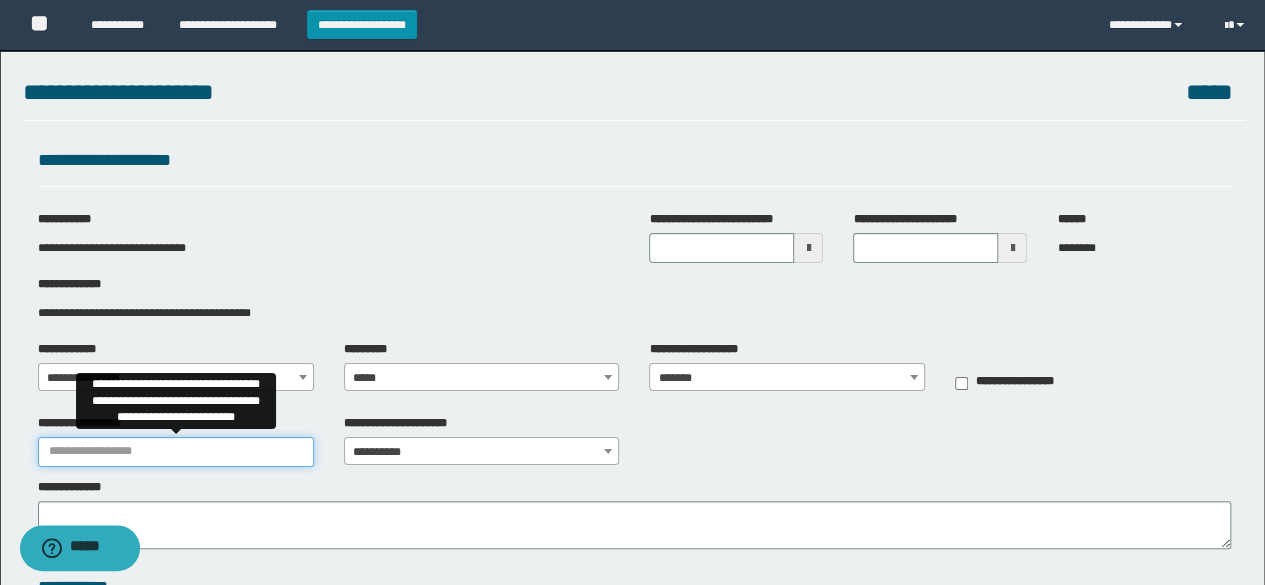 click on "**********" at bounding box center [176, 452] 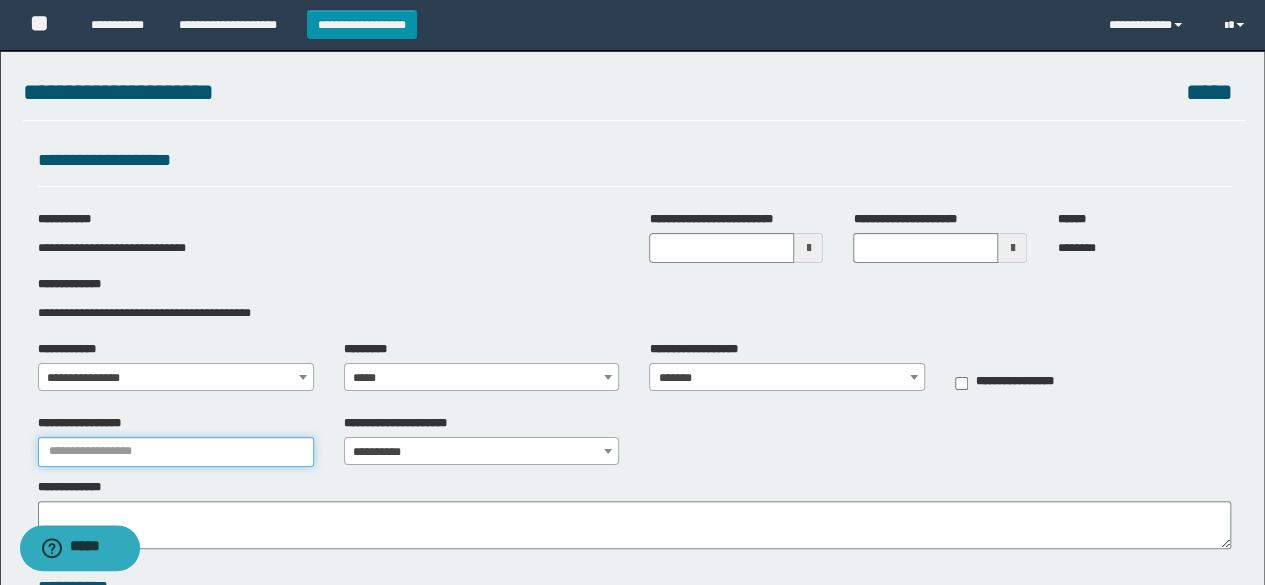 type on "********" 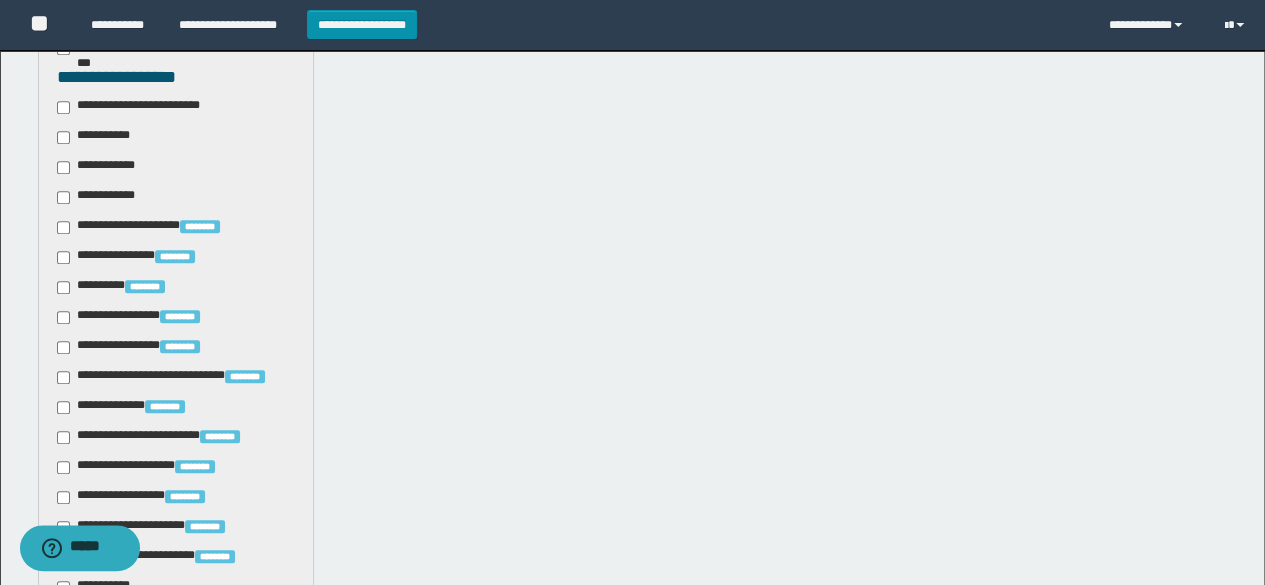 scroll, scrollTop: 500, scrollLeft: 0, axis: vertical 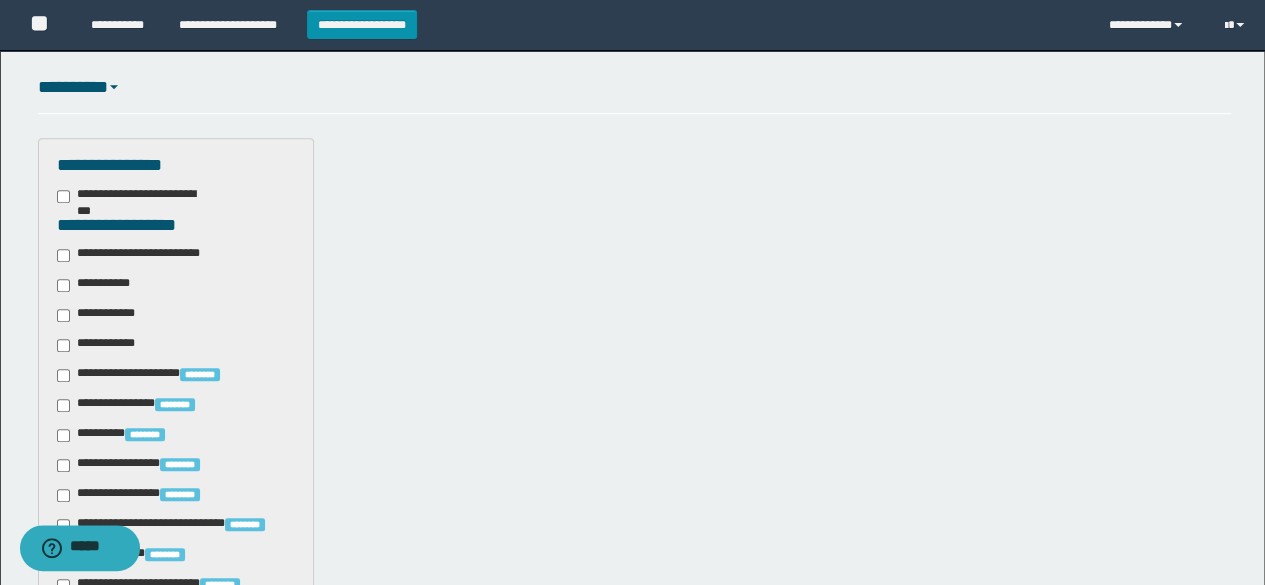 click on "**********" at bounding box center (143, 255) 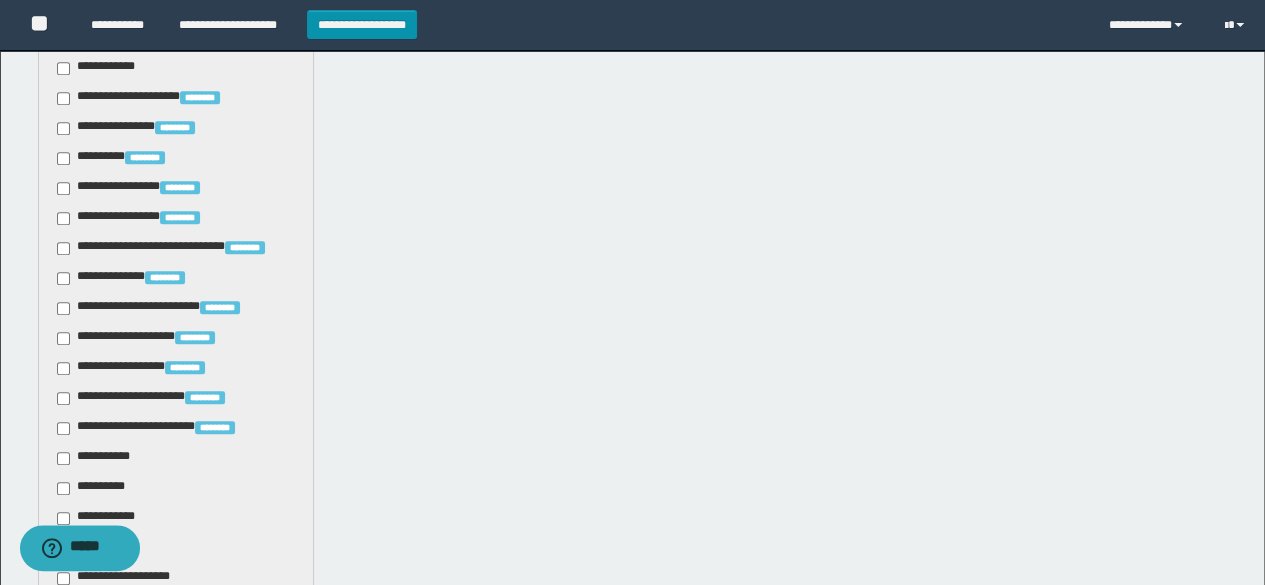 scroll, scrollTop: 1000, scrollLeft: 0, axis: vertical 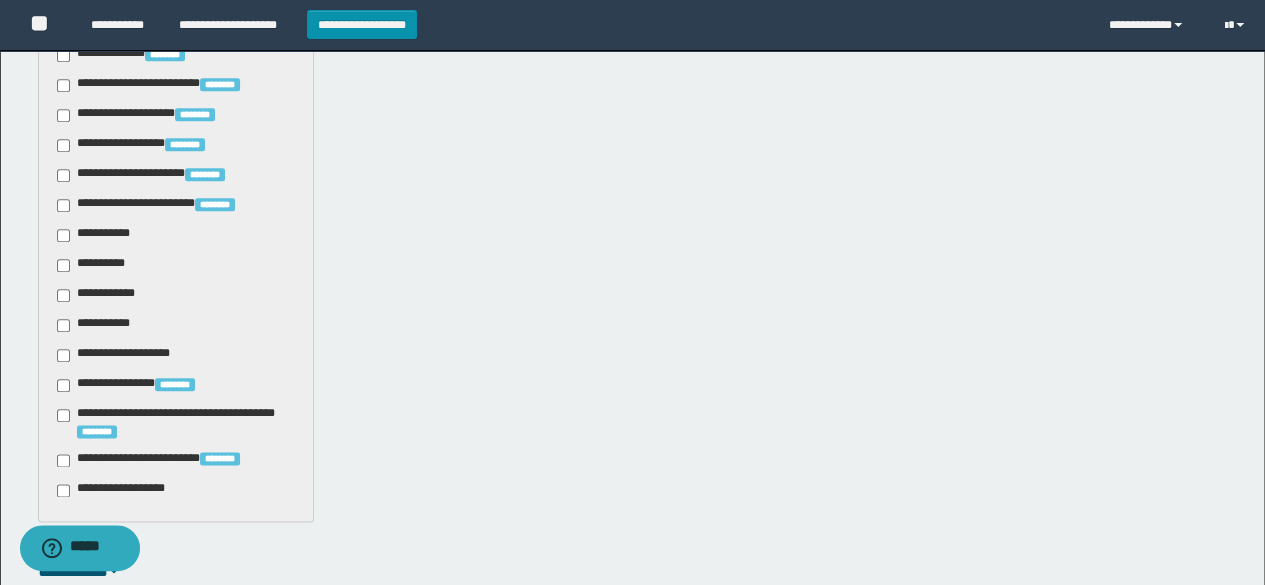 click on "**********" at bounding box center (97, 235) 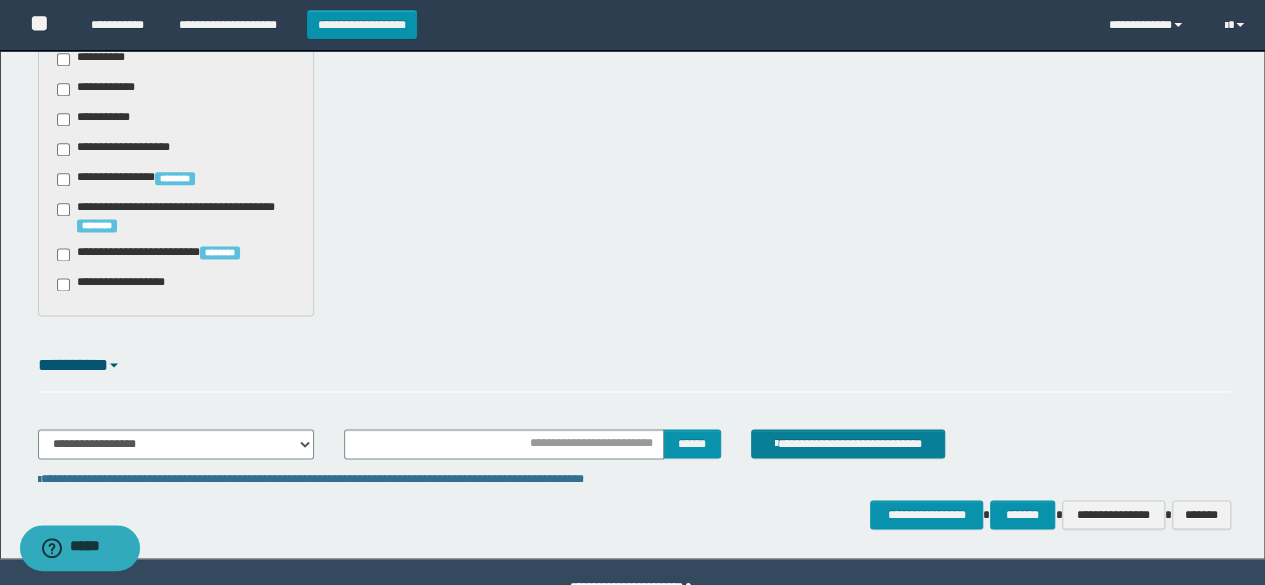 scroll, scrollTop: 1254, scrollLeft: 0, axis: vertical 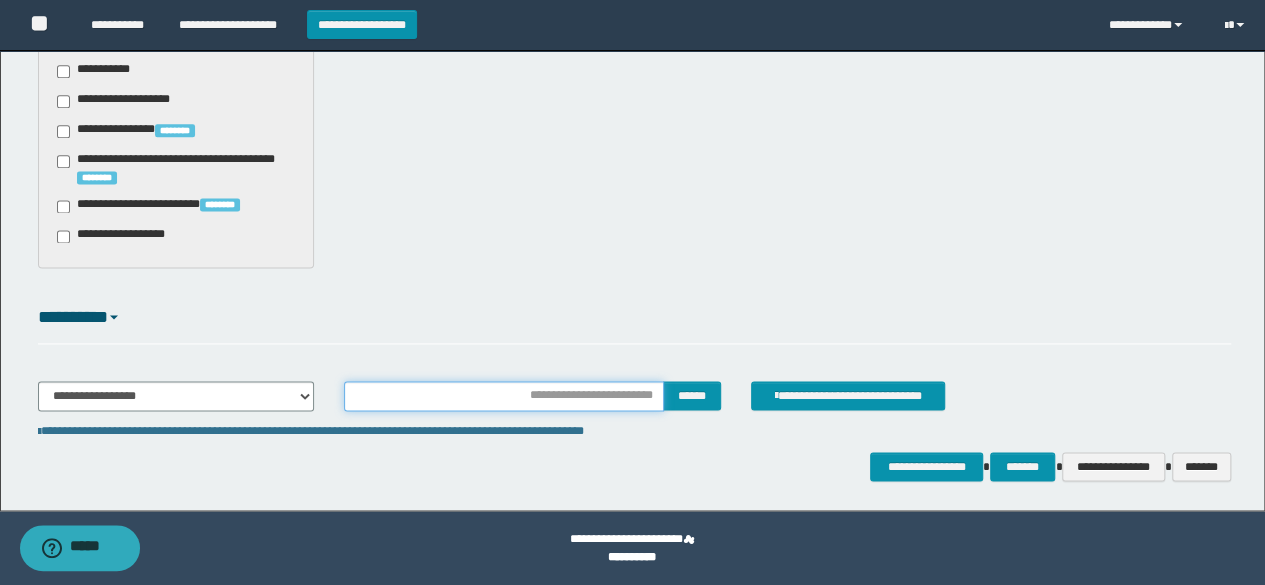 click at bounding box center [504, 396] 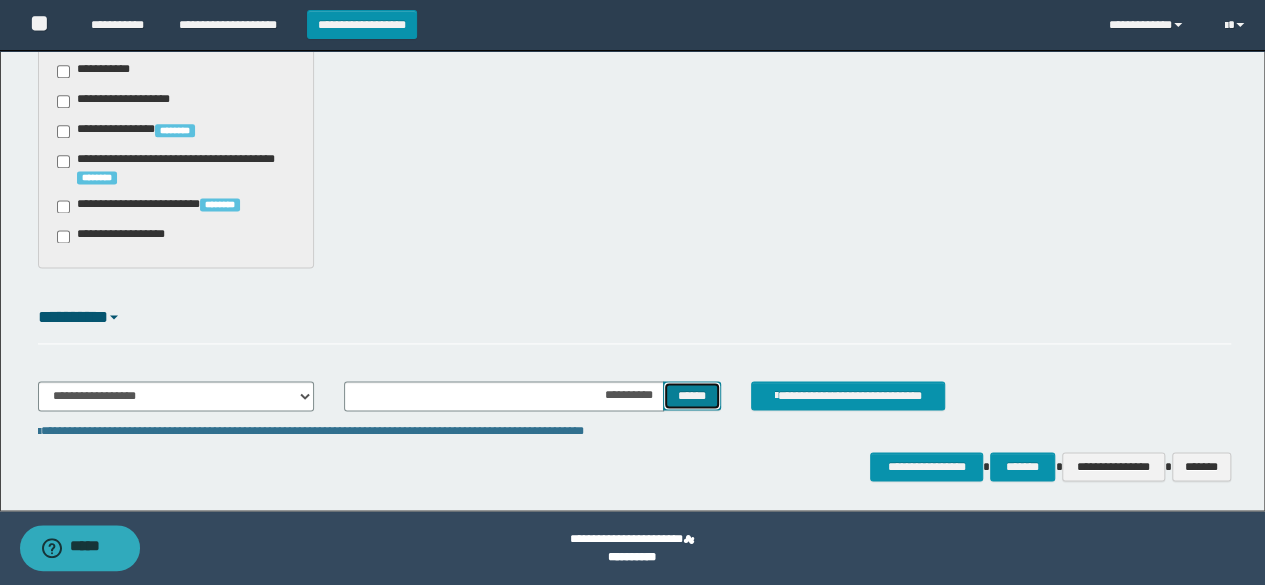click on "******" at bounding box center [692, 395] 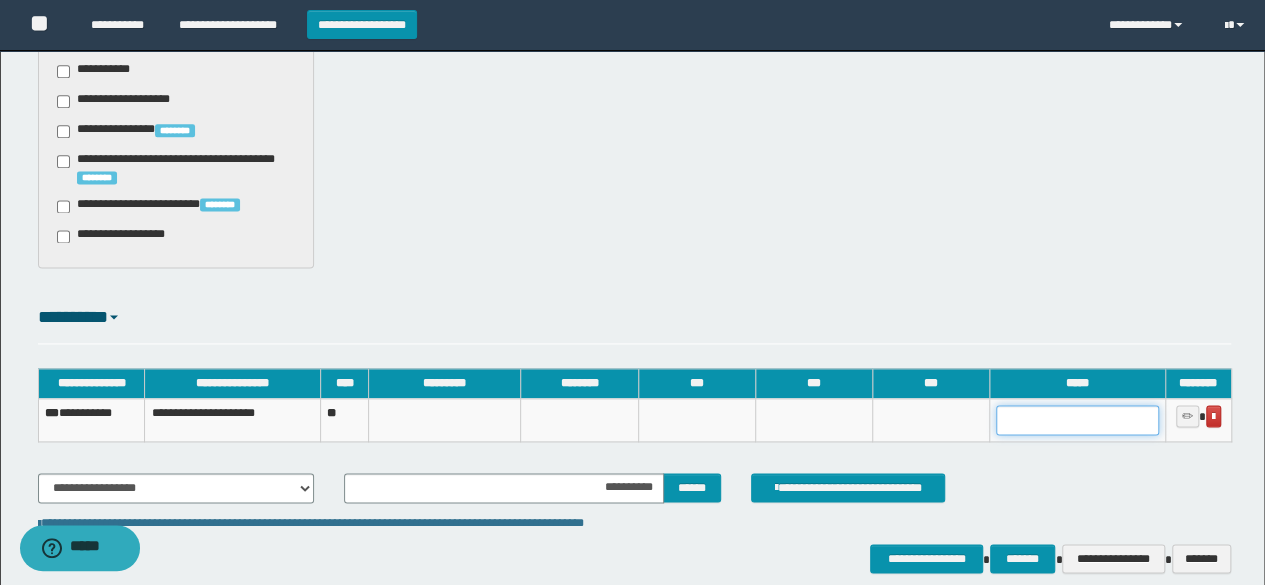click at bounding box center [1077, 420] 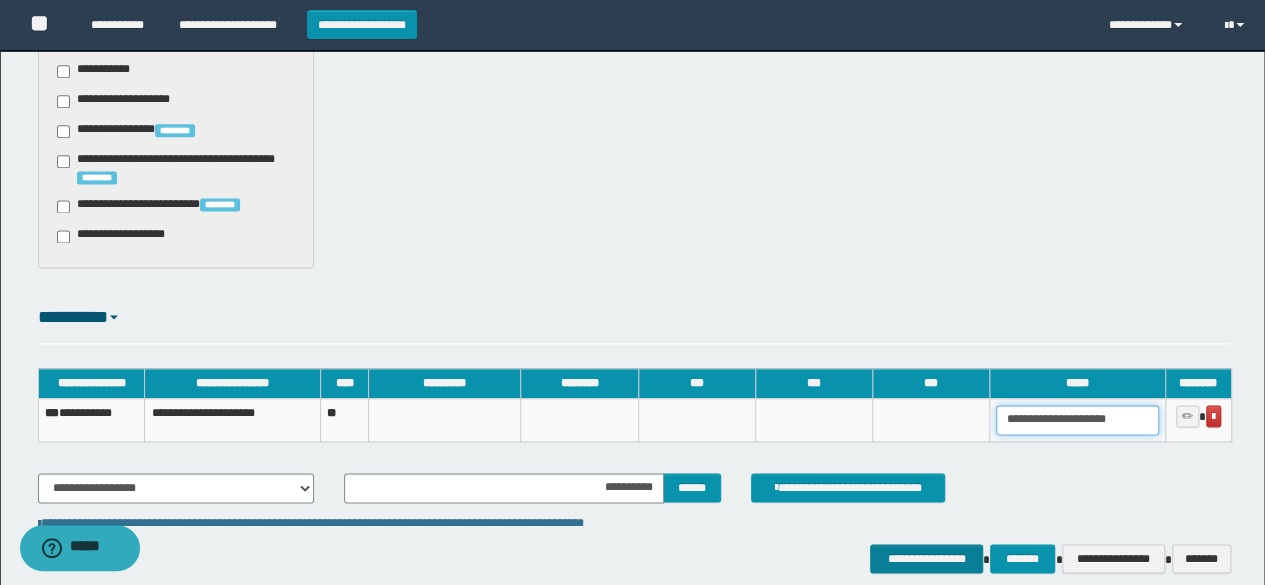 type on "**********" 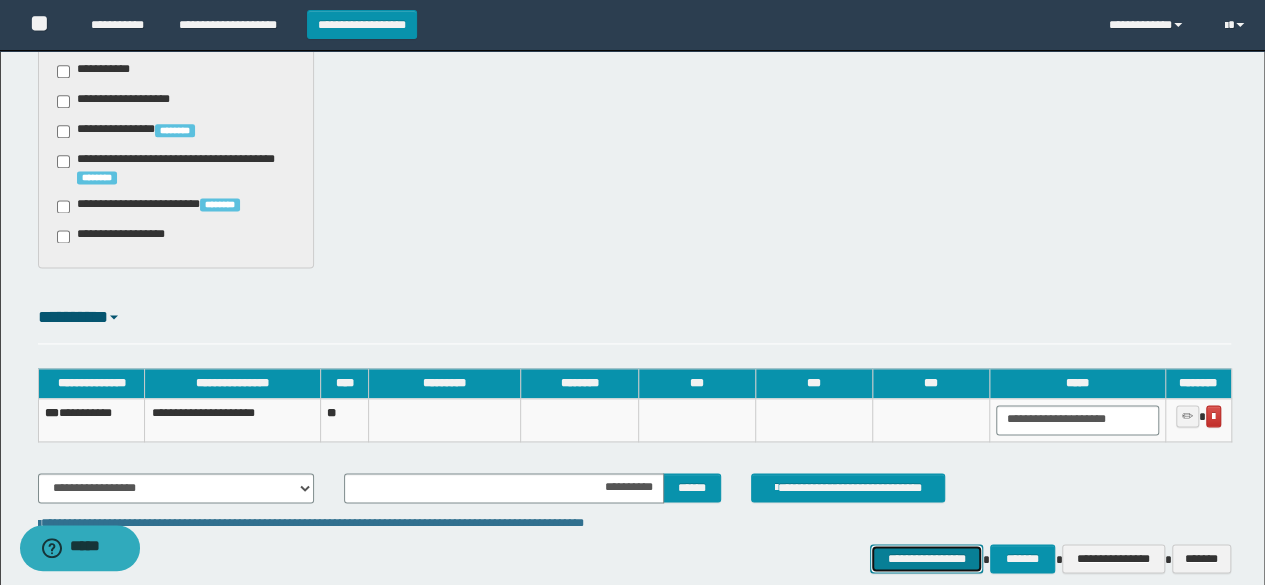 click on "**********" at bounding box center (926, 558) 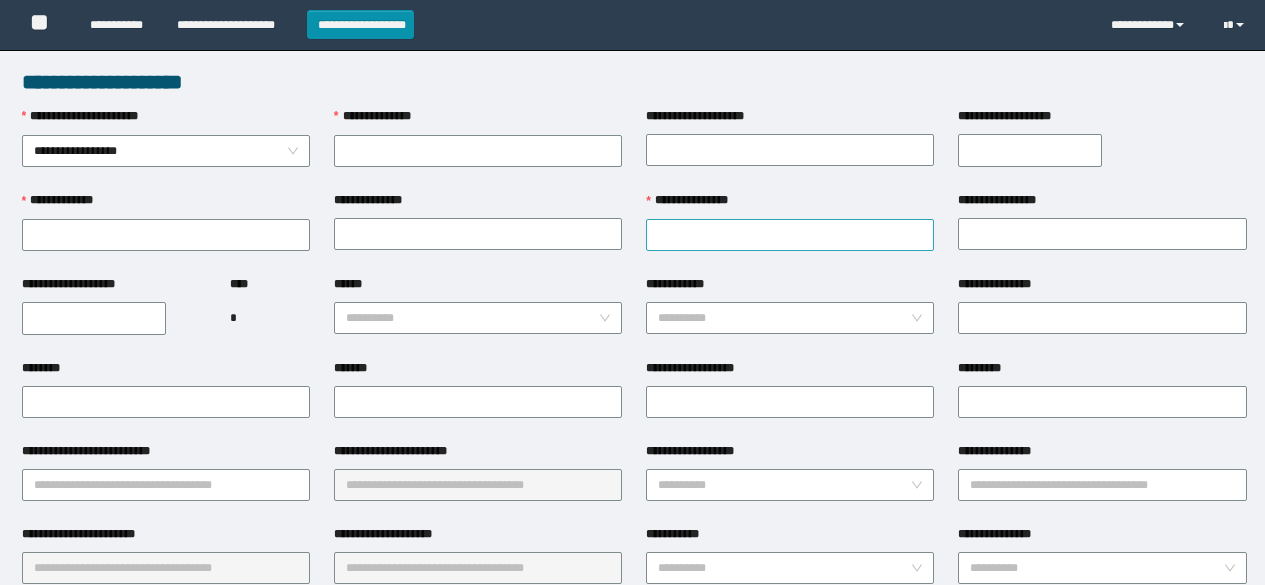 scroll, scrollTop: 0, scrollLeft: 0, axis: both 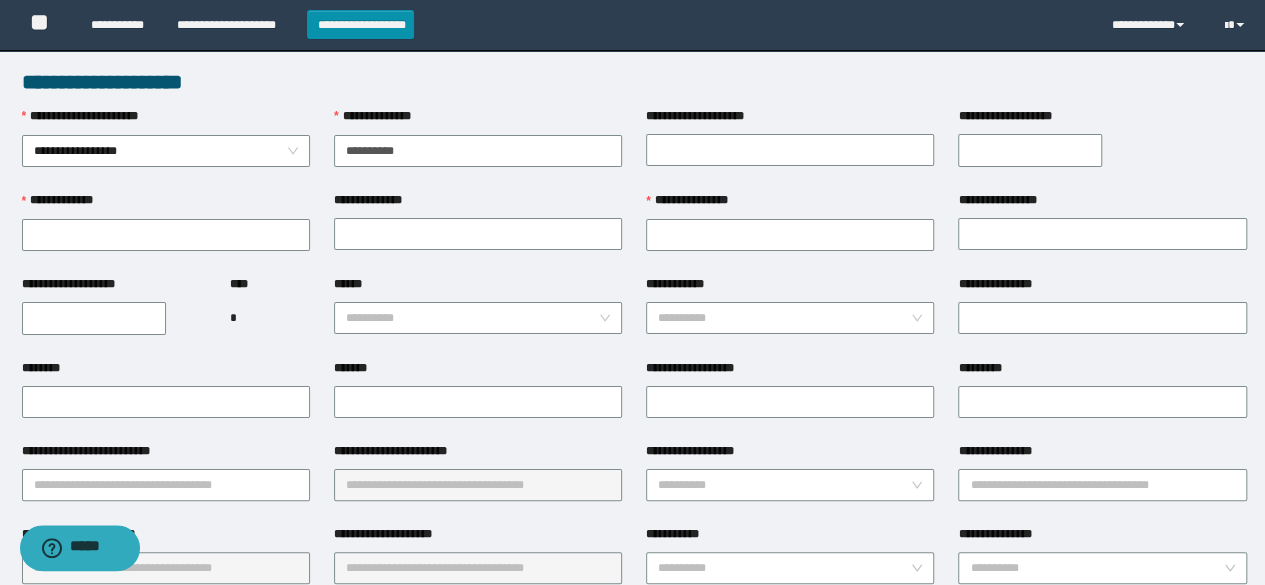 type on "**********" 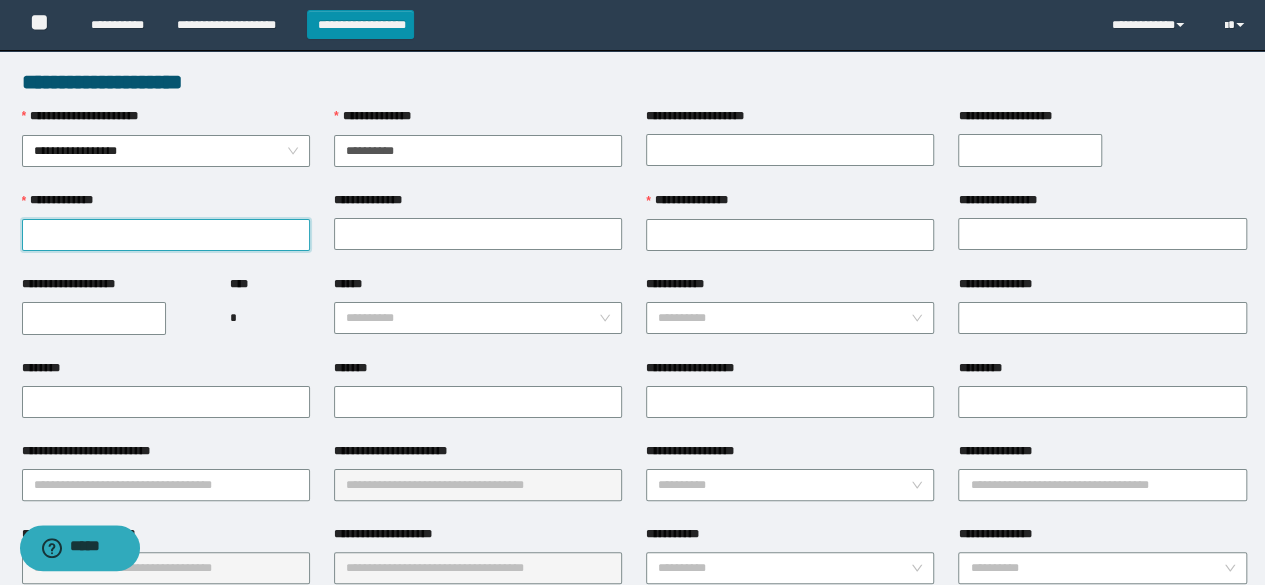 click on "**********" at bounding box center [166, 235] 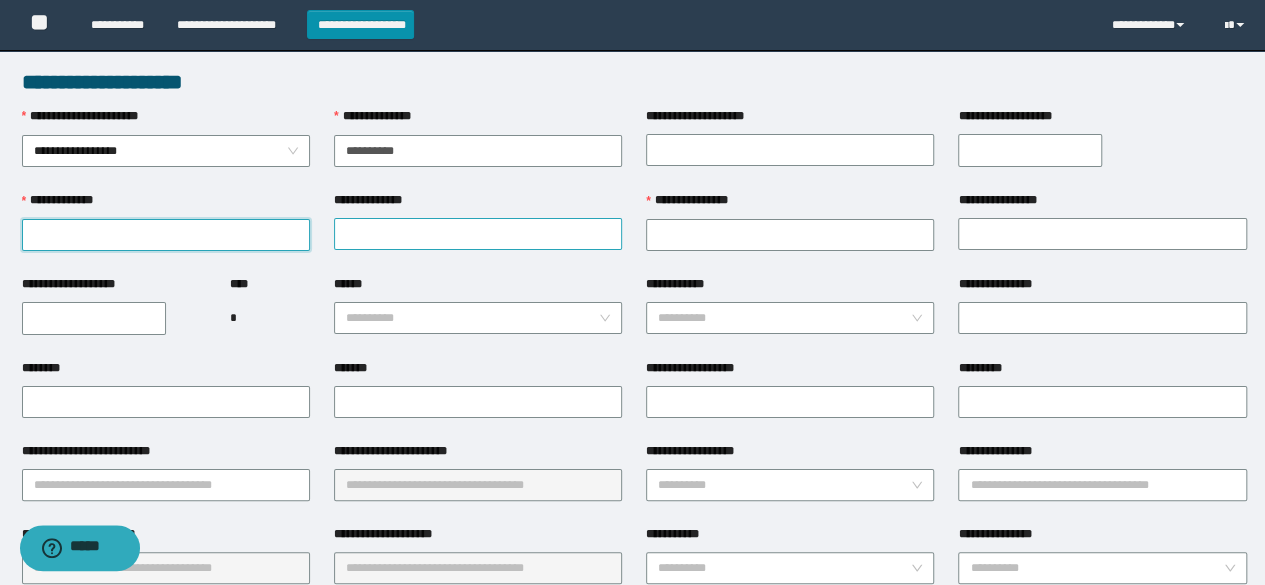 paste on "**********" 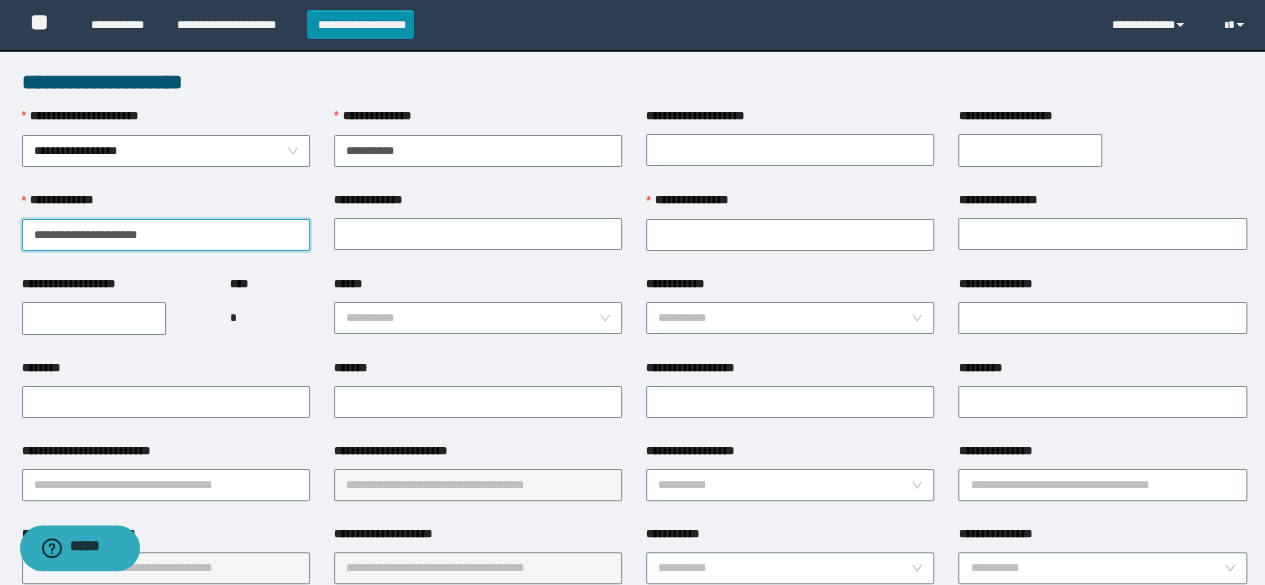 click on "**********" at bounding box center [166, 235] 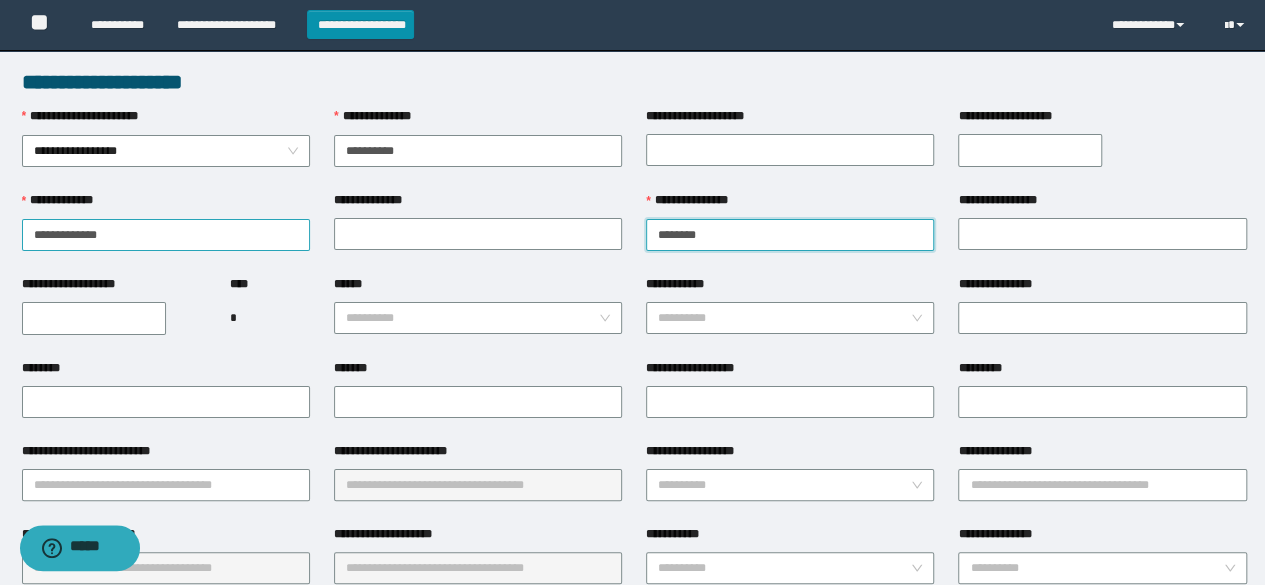 type on "********" 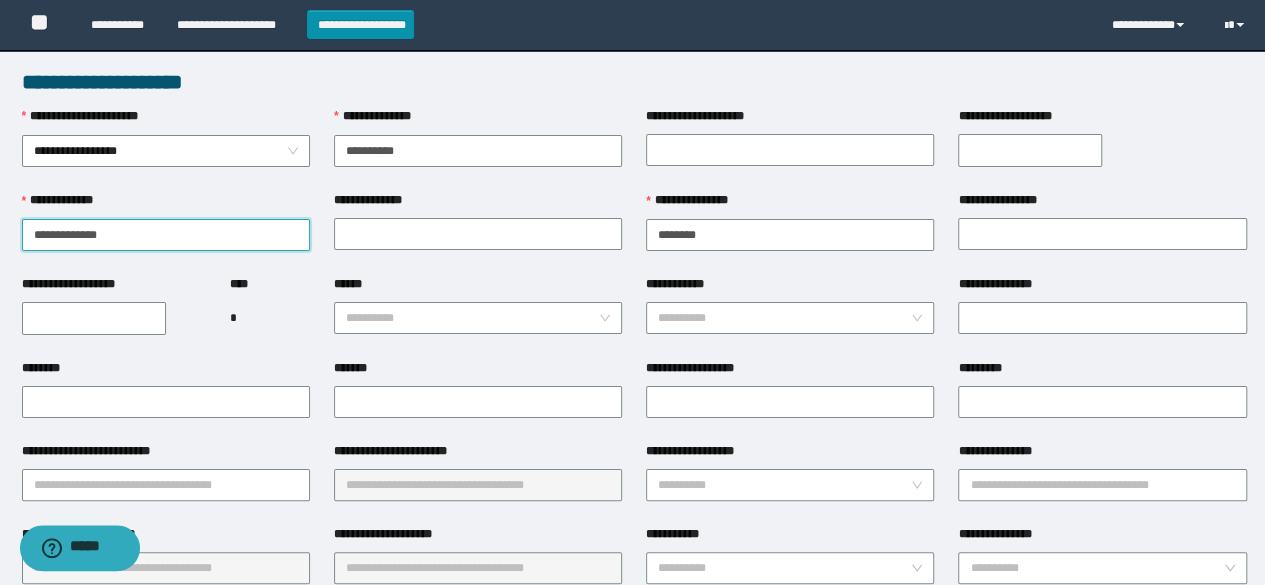 click on "**********" at bounding box center [166, 235] 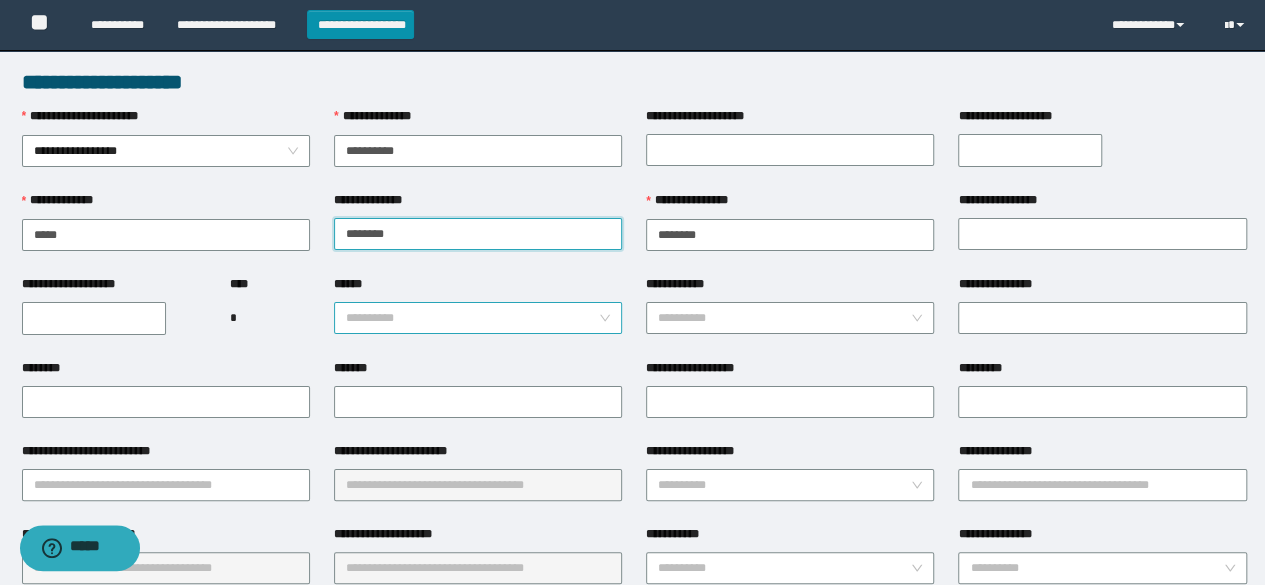 type on "*******" 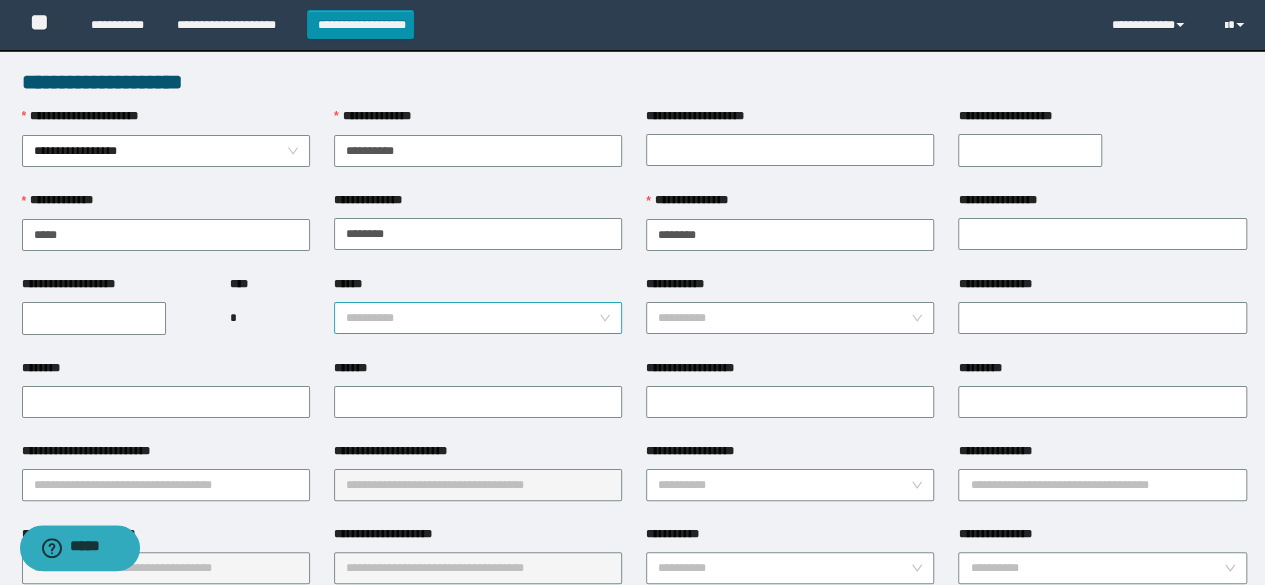 click on "******" at bounding box center (472, 318) 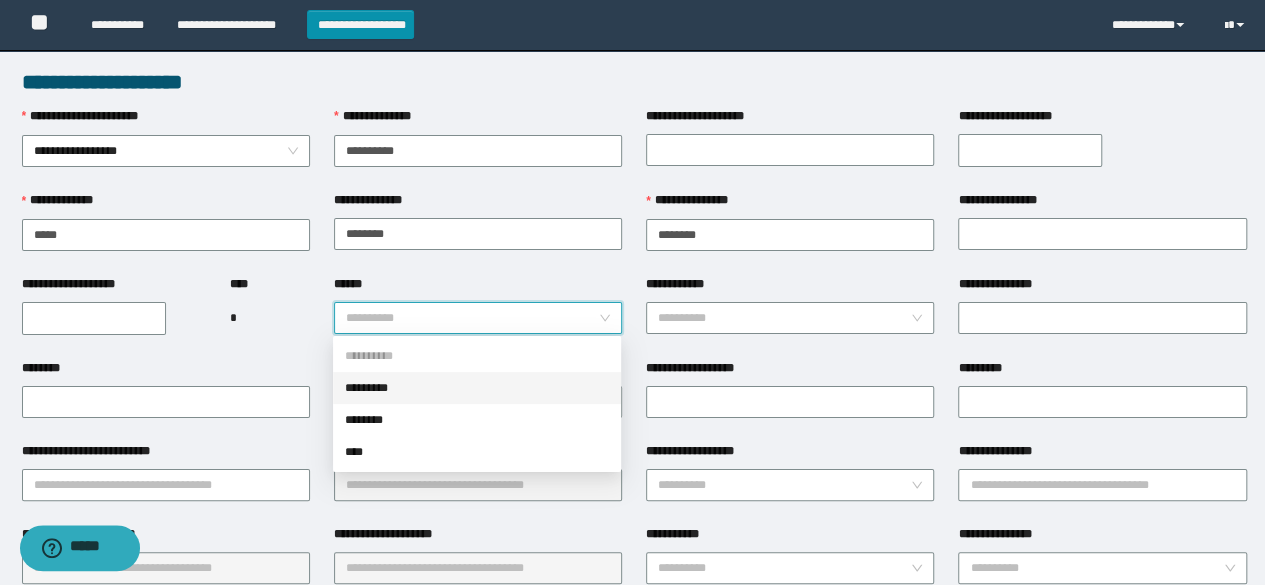 click on "*********" at bounding box center (477, 388) 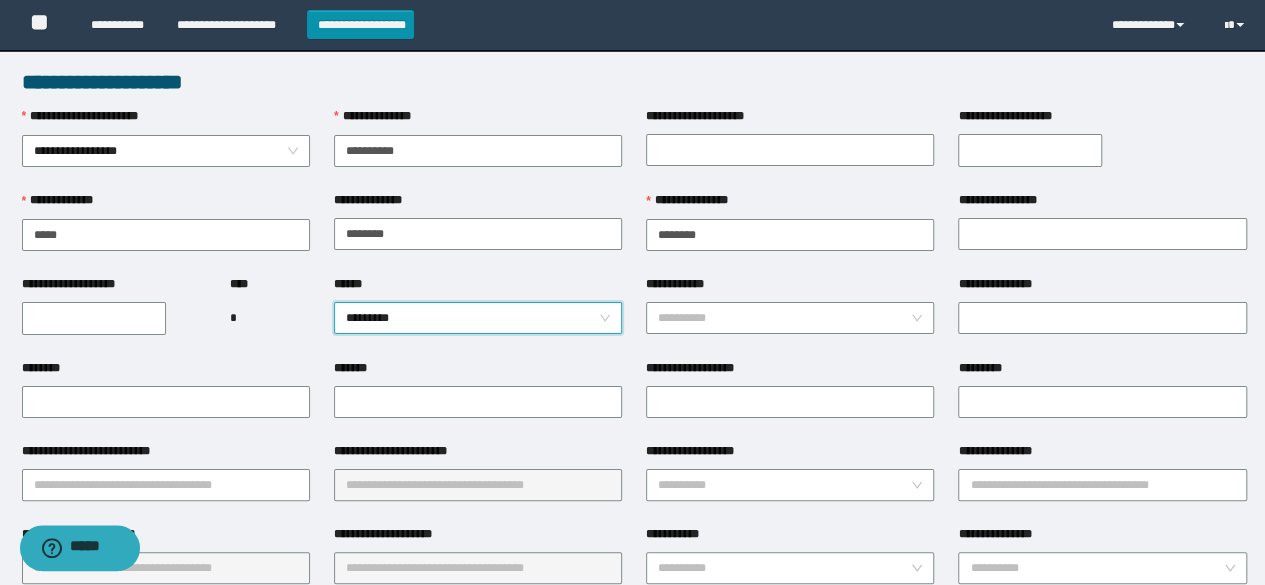click on "*********" at bounding box center [478, 318] 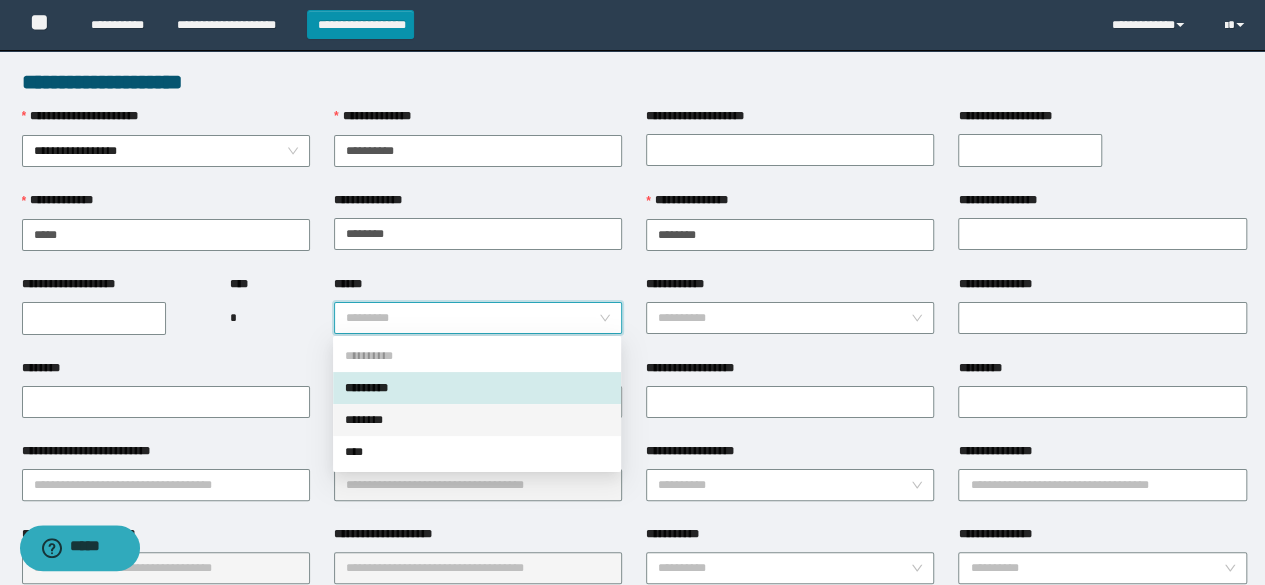 click on "********" at bounding box center [477, 420] 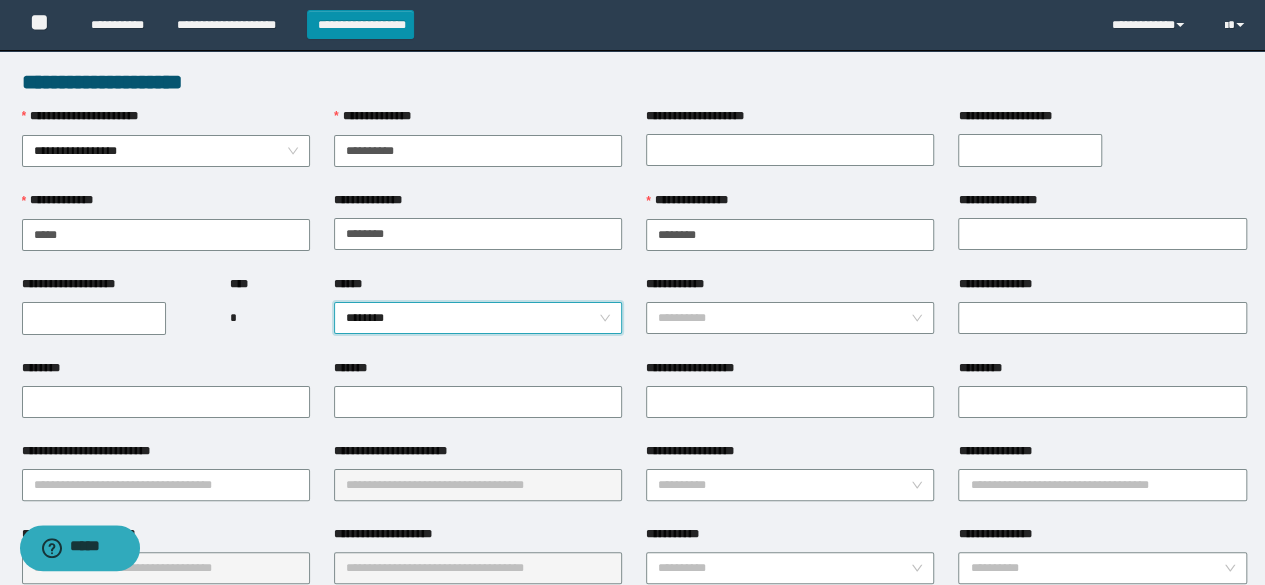 click on "**********" at bounding box center [94, 318] 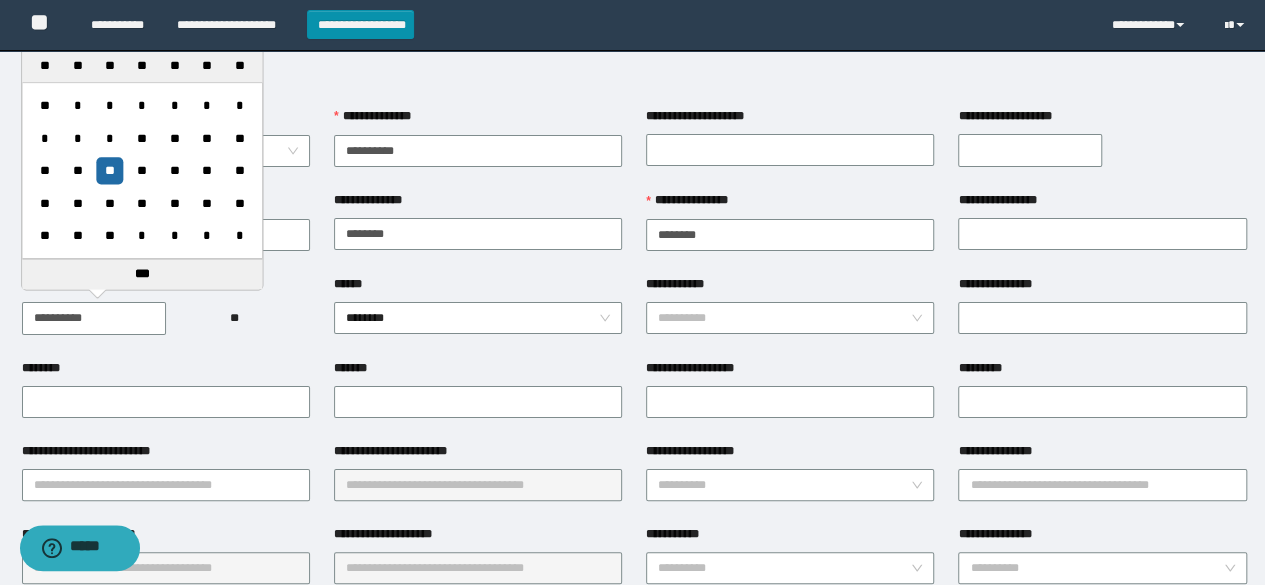 type on "**********" 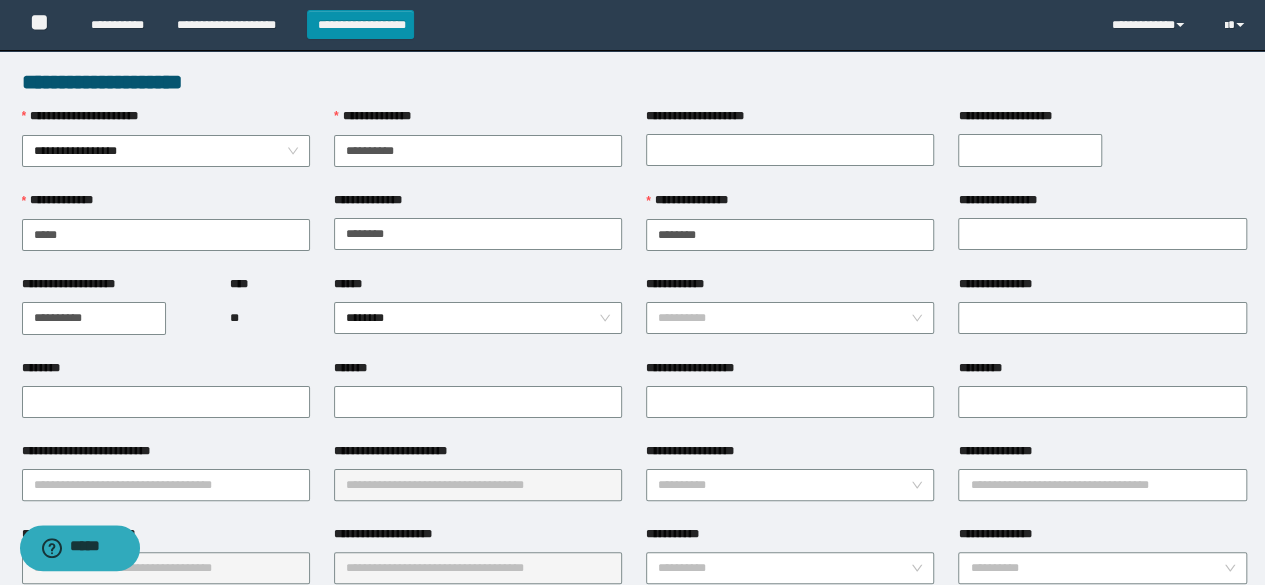 click on "********" at bounding box center (166, 372) 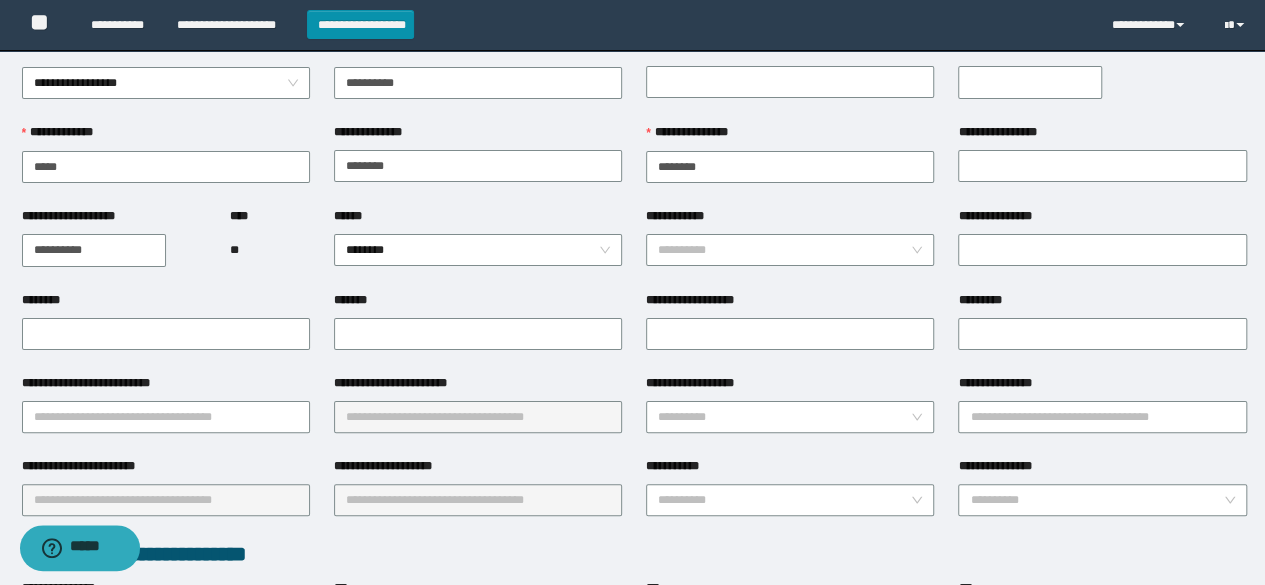 scroll, scrollTop: 100, scrollLeft: 0, axis: vertical 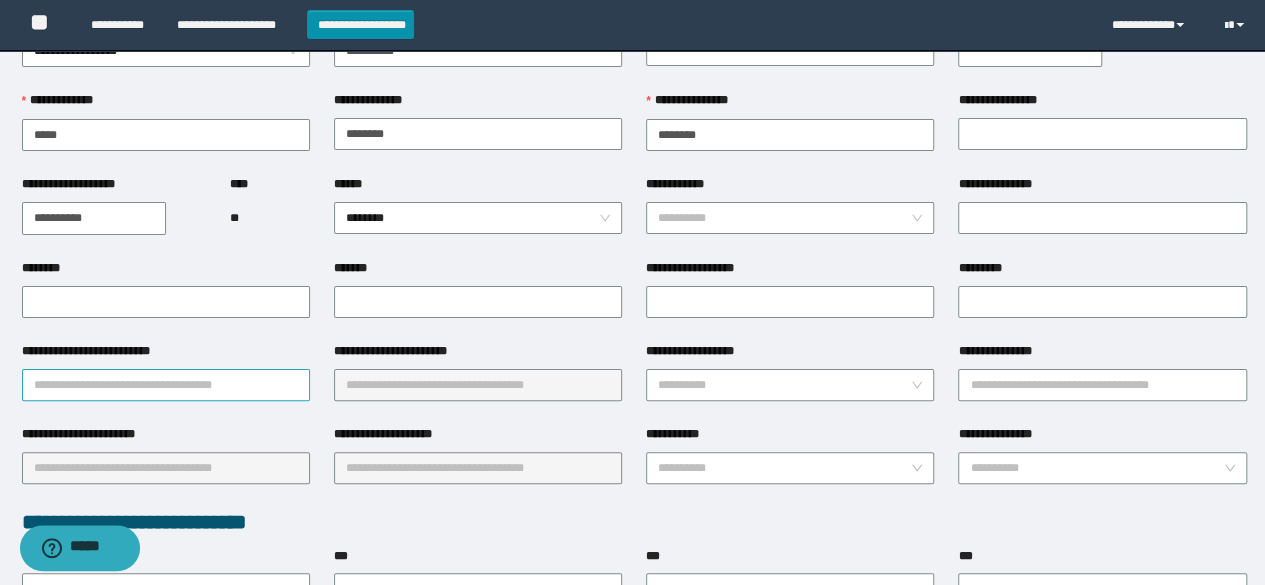 click on "**********" at bounding box center [166, 385] 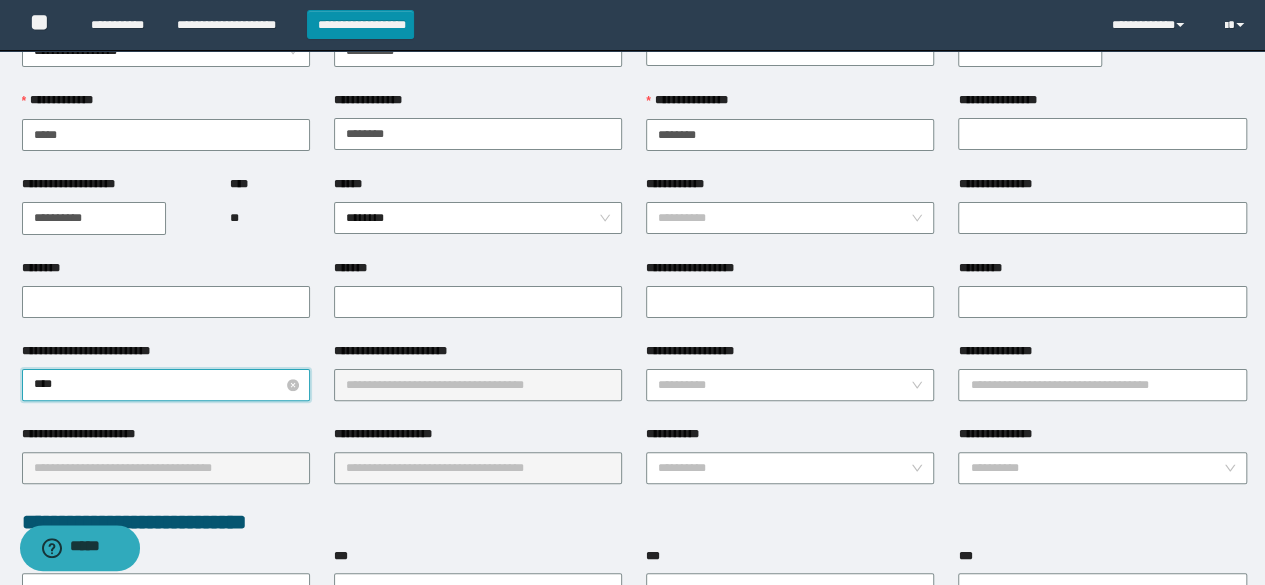 type on "*****" 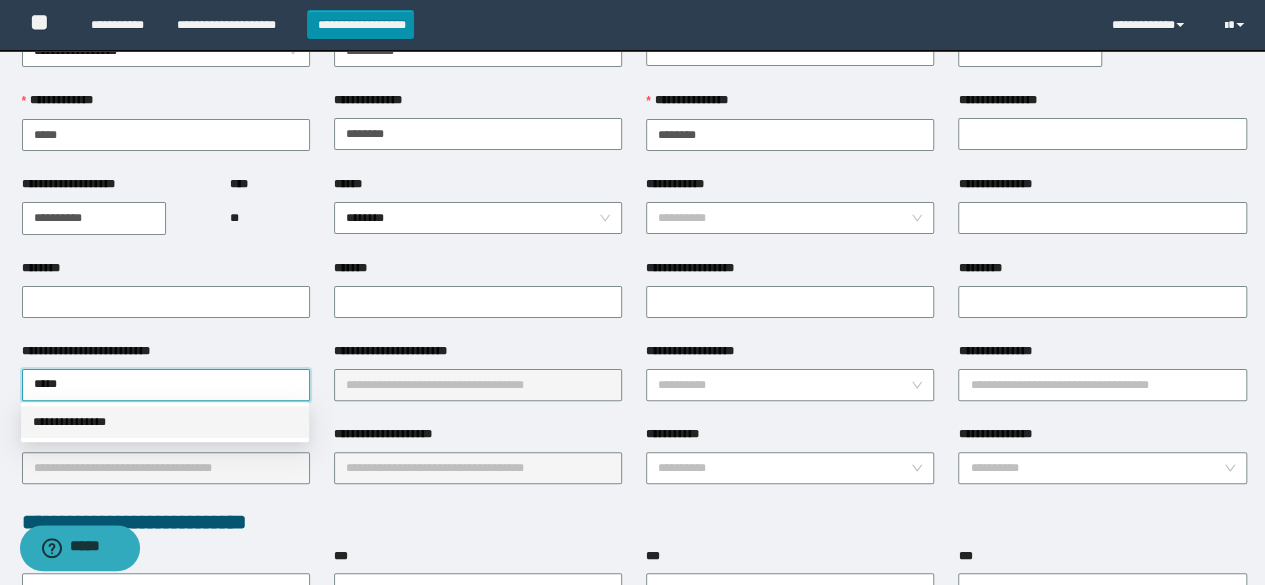 click on "**********" at bounding box center (165, 422) 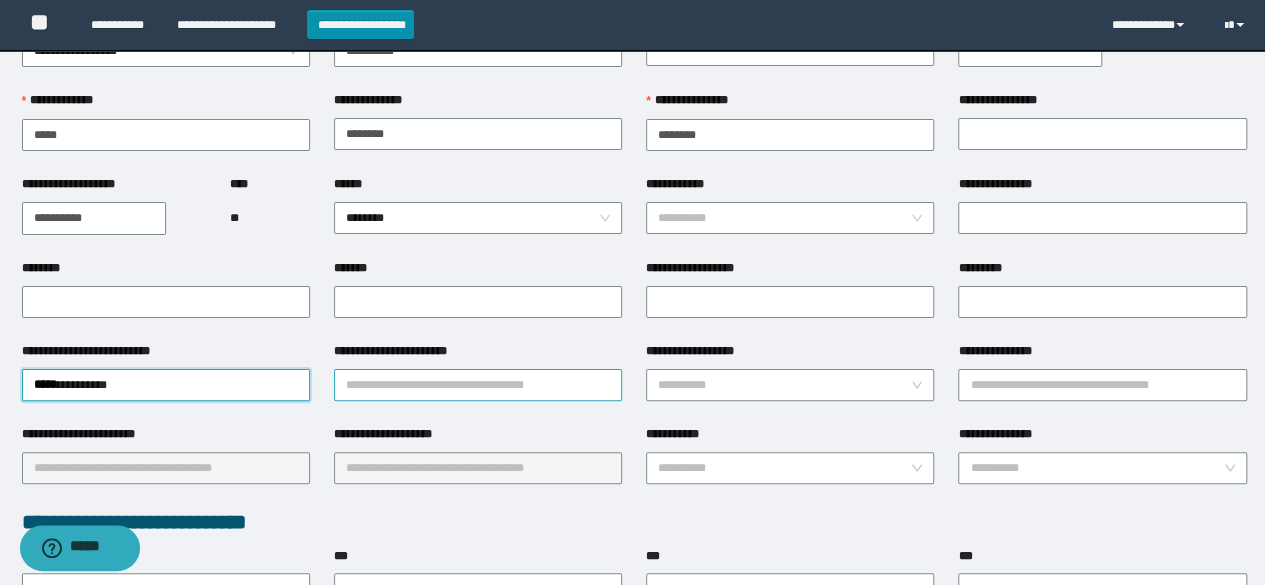 click on "**********" at bounding box center (478, 385) 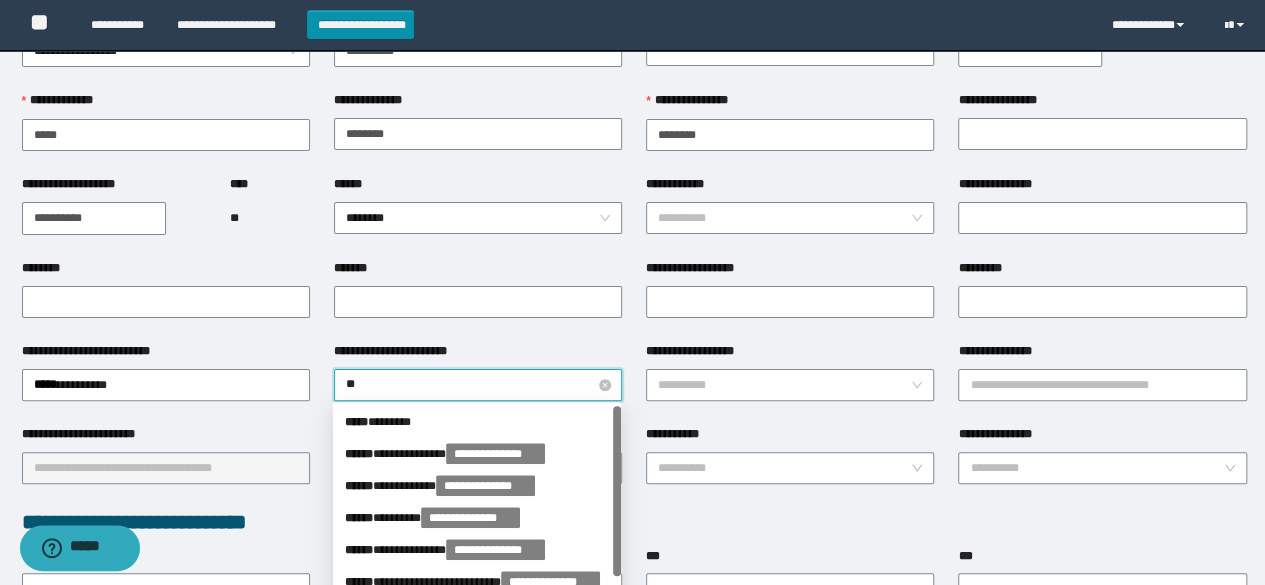 type on "*" 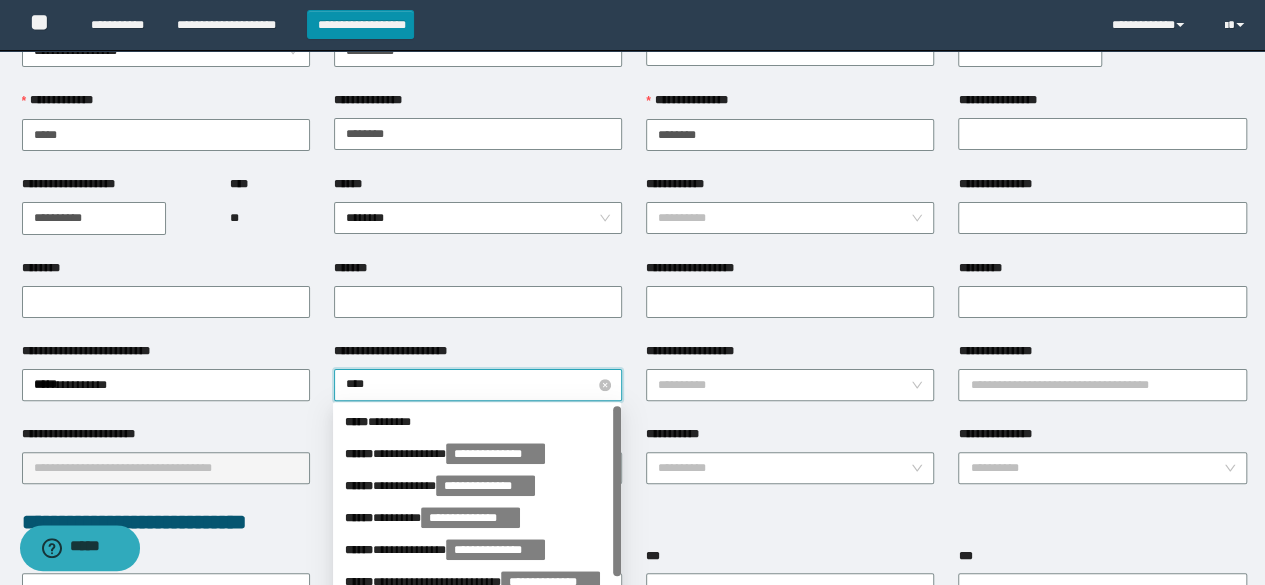 type on "*****" 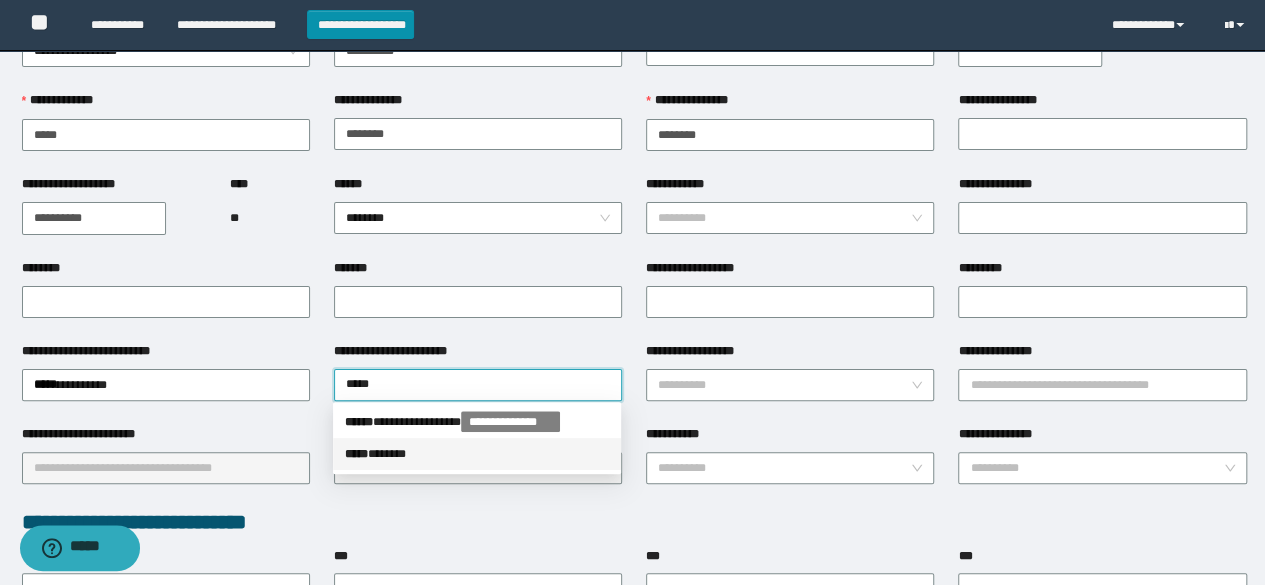click on "***** * *****" at bounding box center (477, 454) 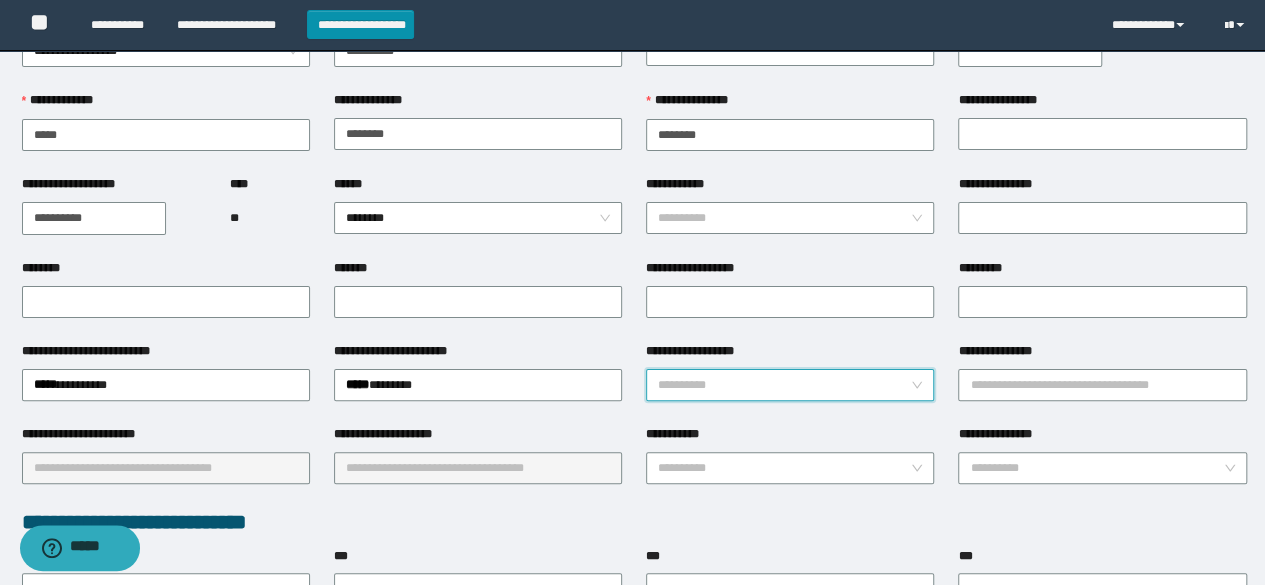 click on "**********" at bounding box center (784, 385) 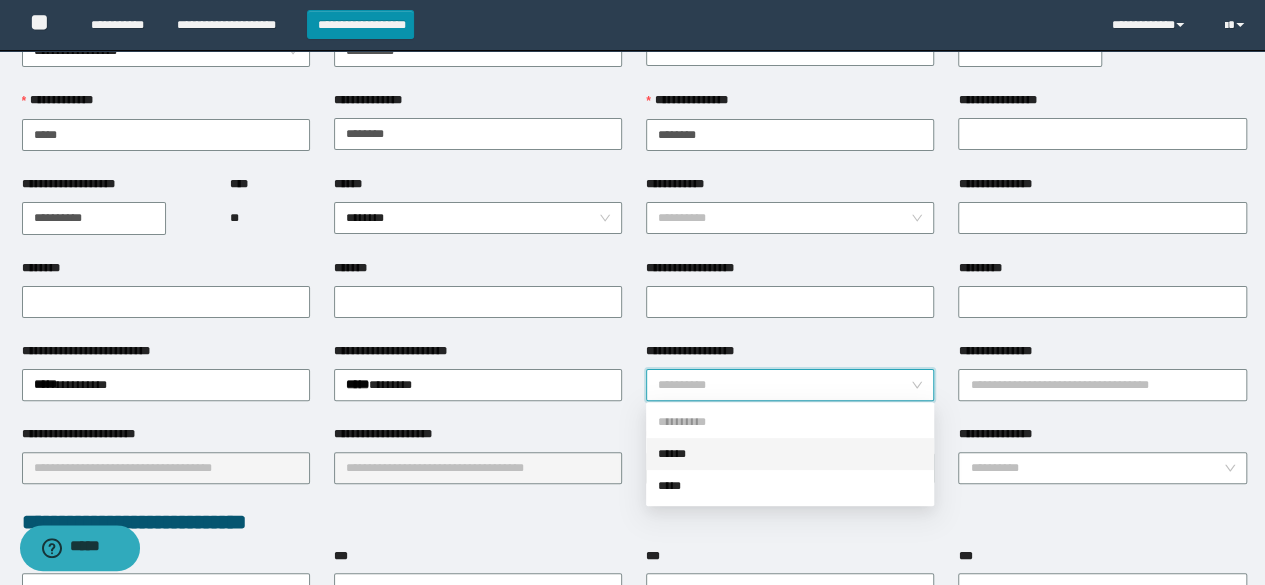 click on "******" at bounding box center (790, 454) 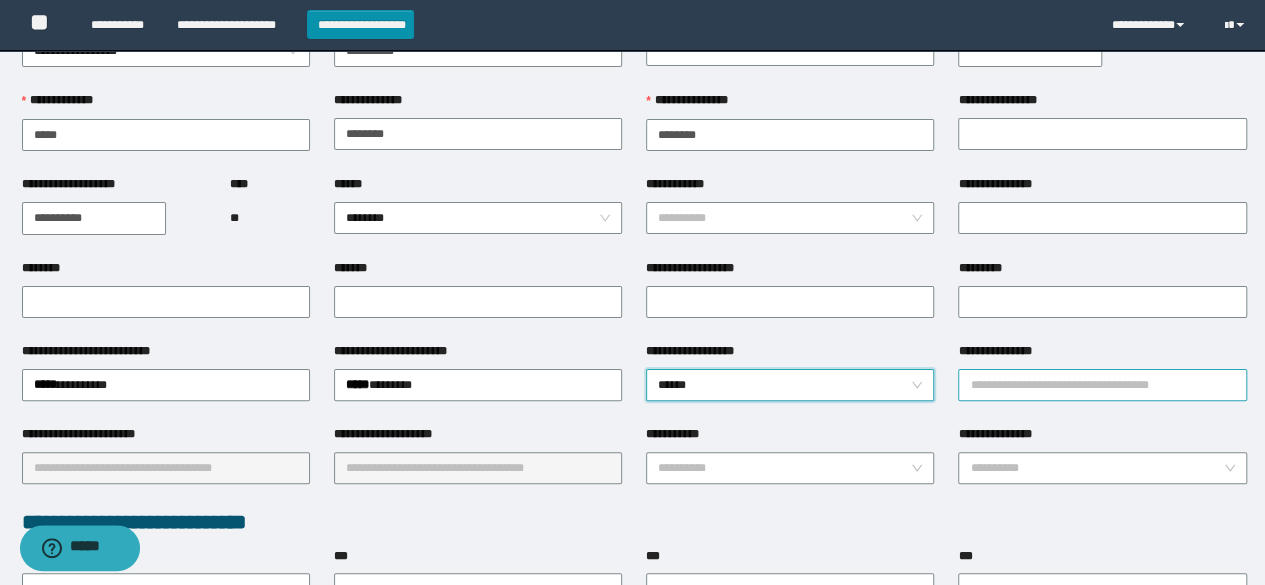 click on "**********" at bounding box center (1102, 385) 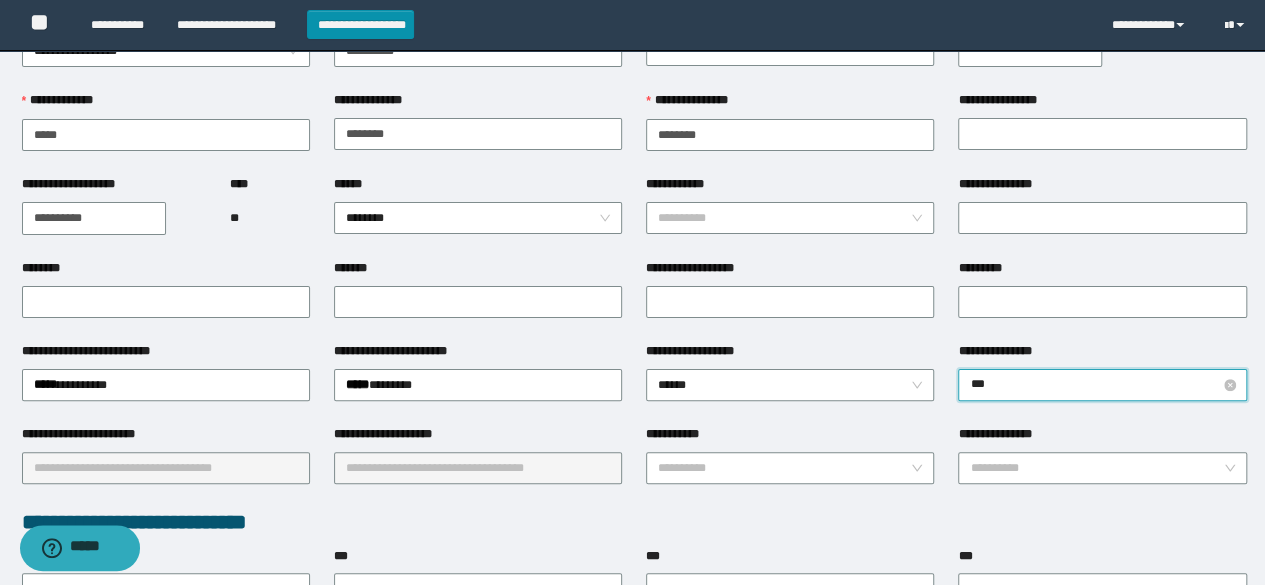 type on "****" 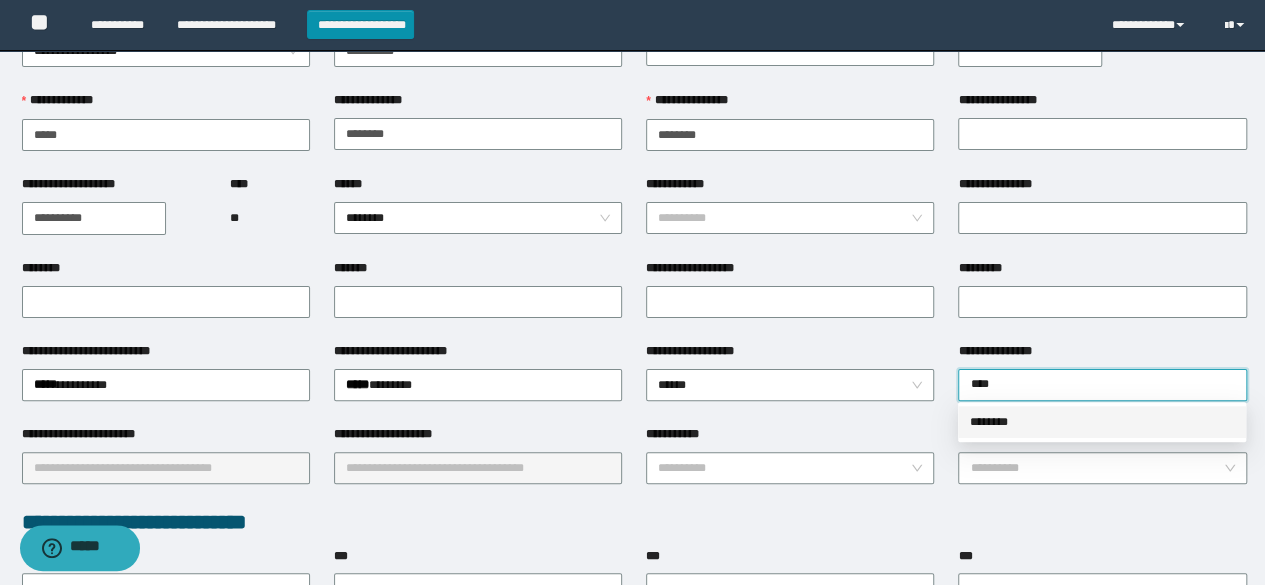 click on "********" at bounding box center (1102, 422) 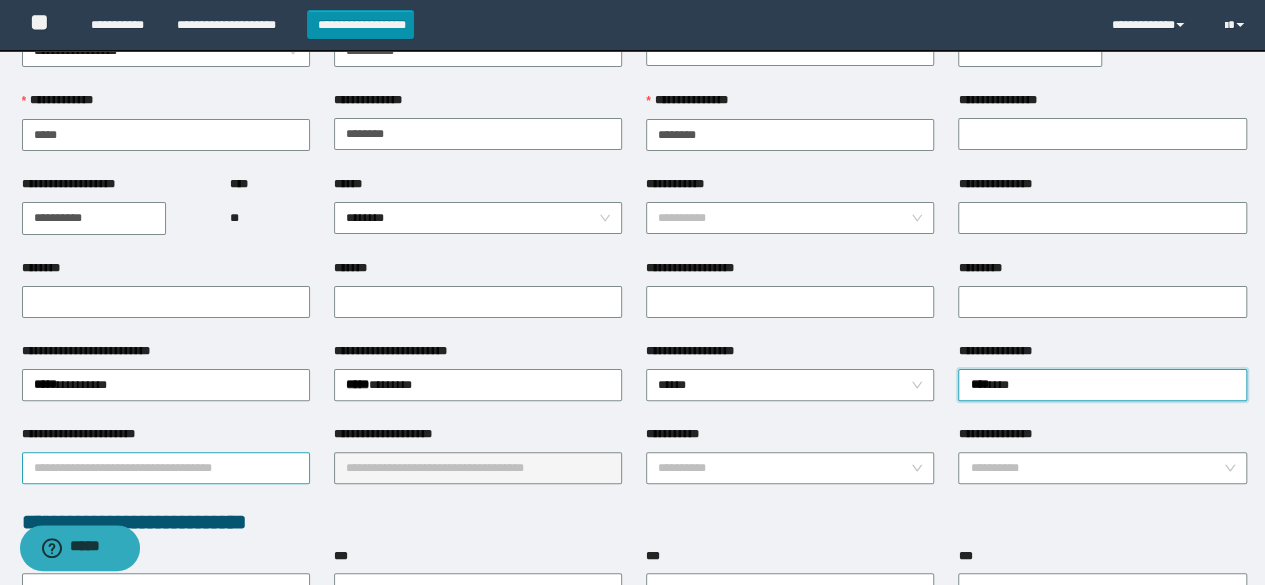 click on "**********" at bounding box center [166, 468] 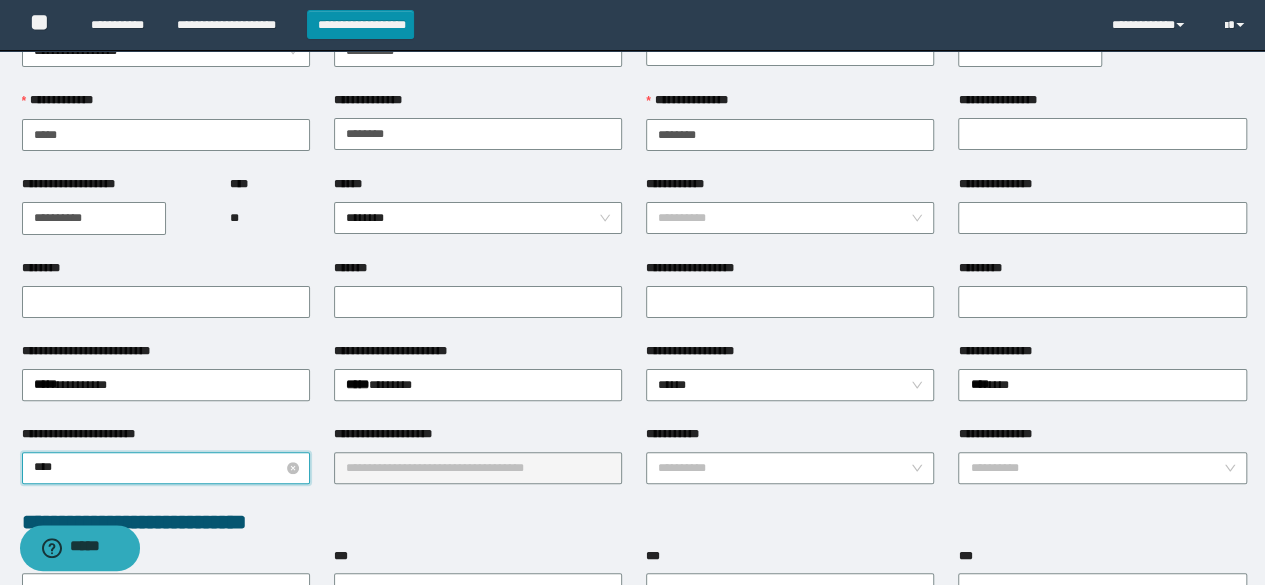 type on "*****" 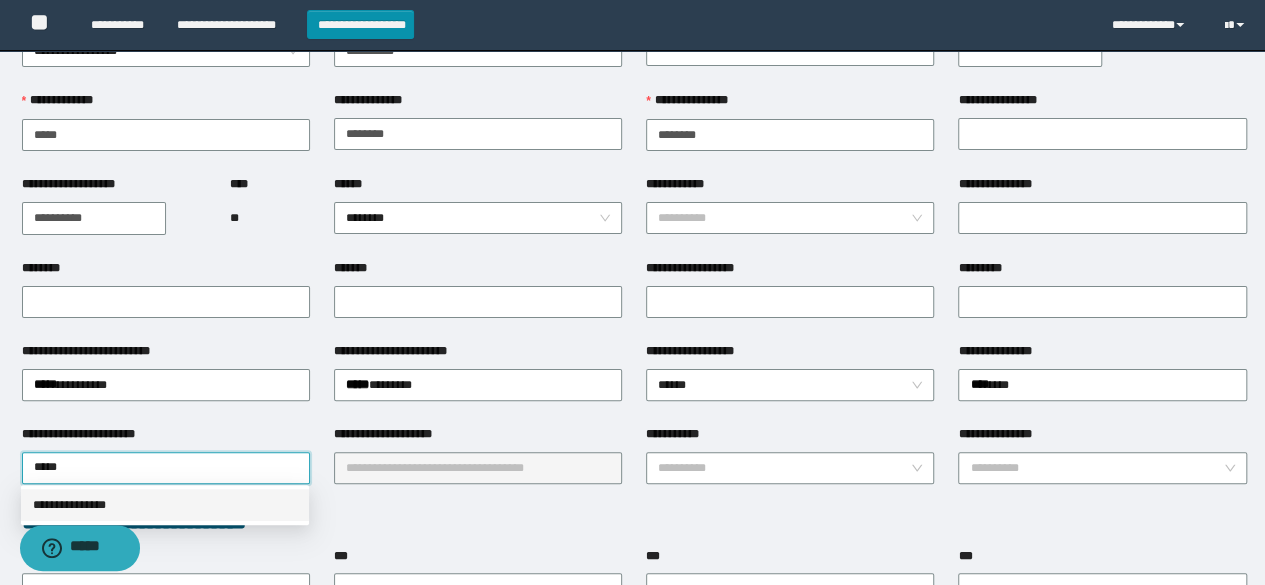 click on "**********" at bounding box center [165, 505] 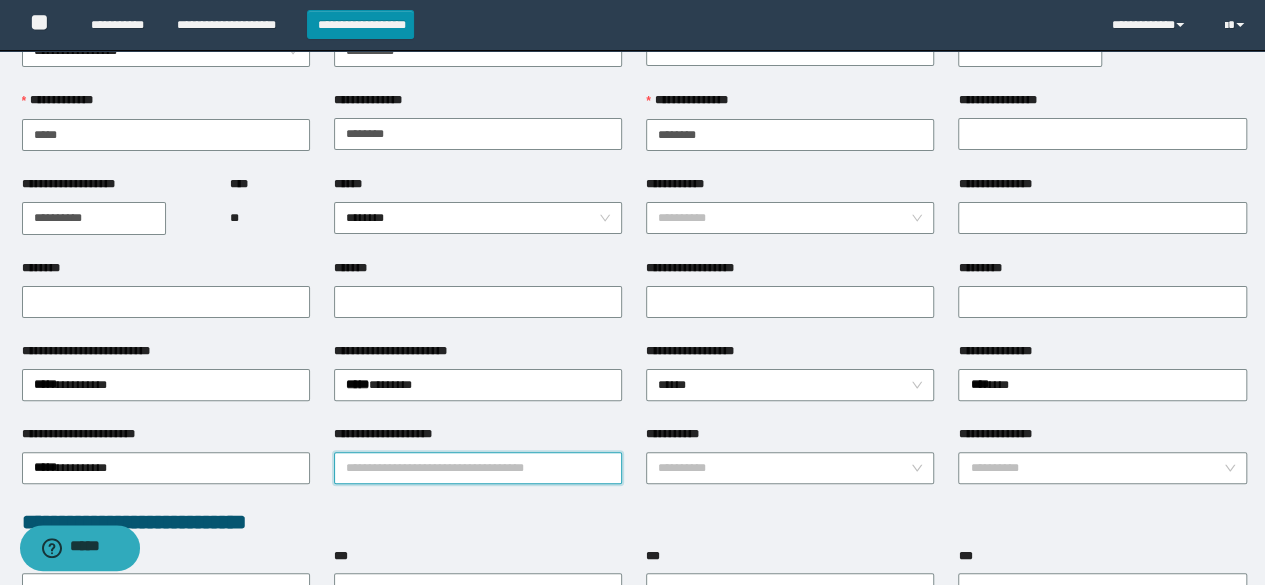 click on "**********" at bounding box center [478, 468] 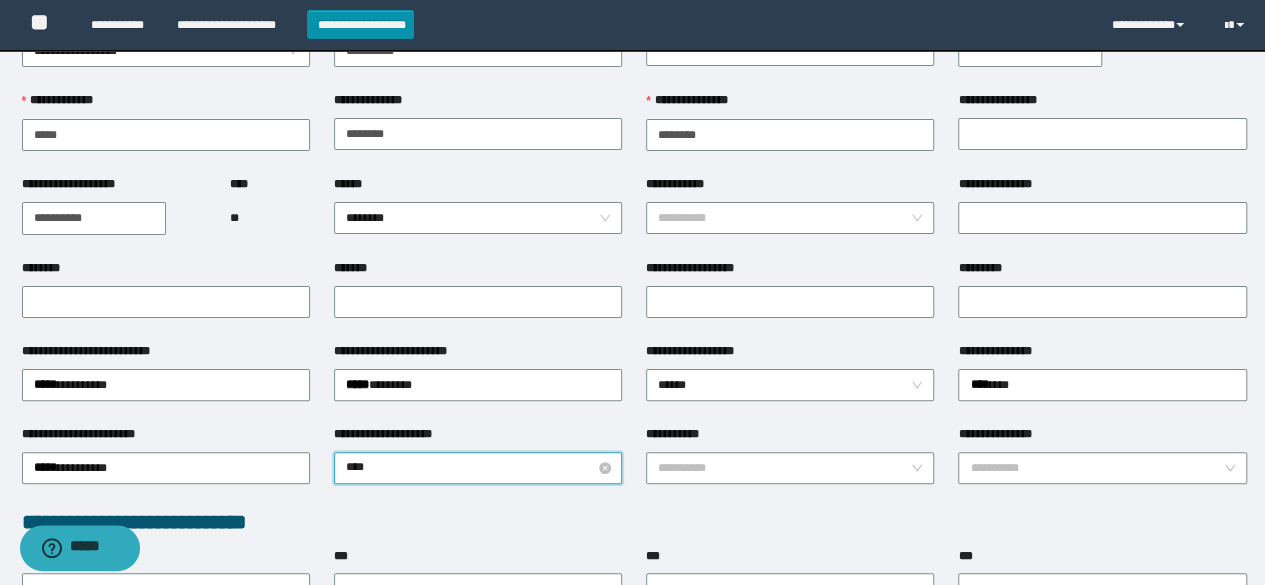 type on "*****" 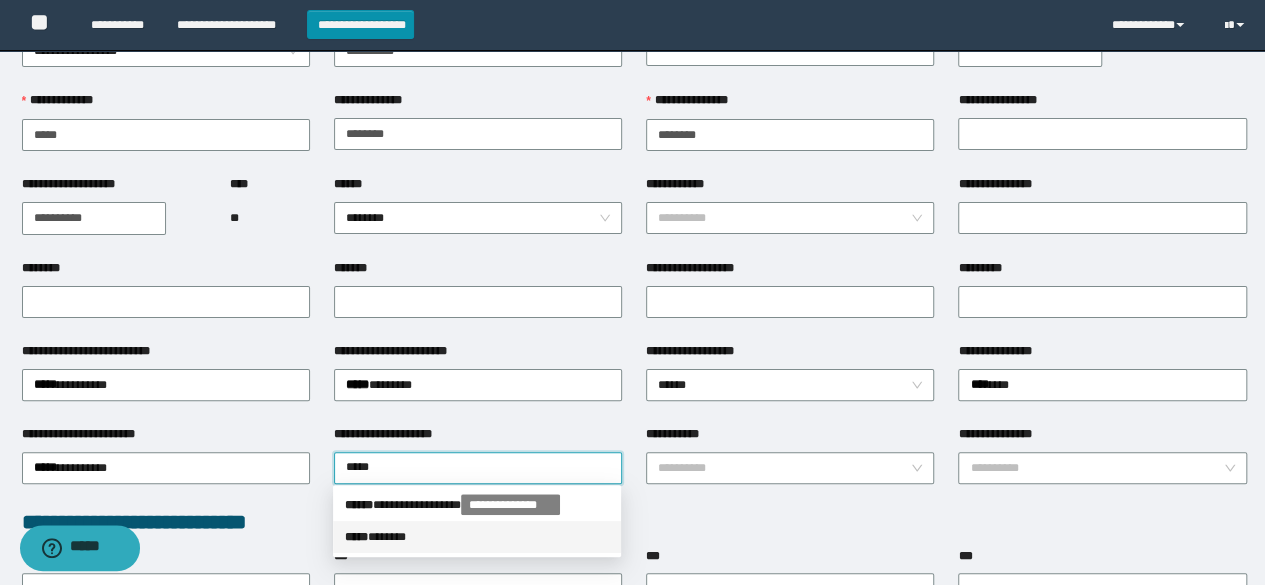 click on "***** * *****" at bounding box center (477, 537) 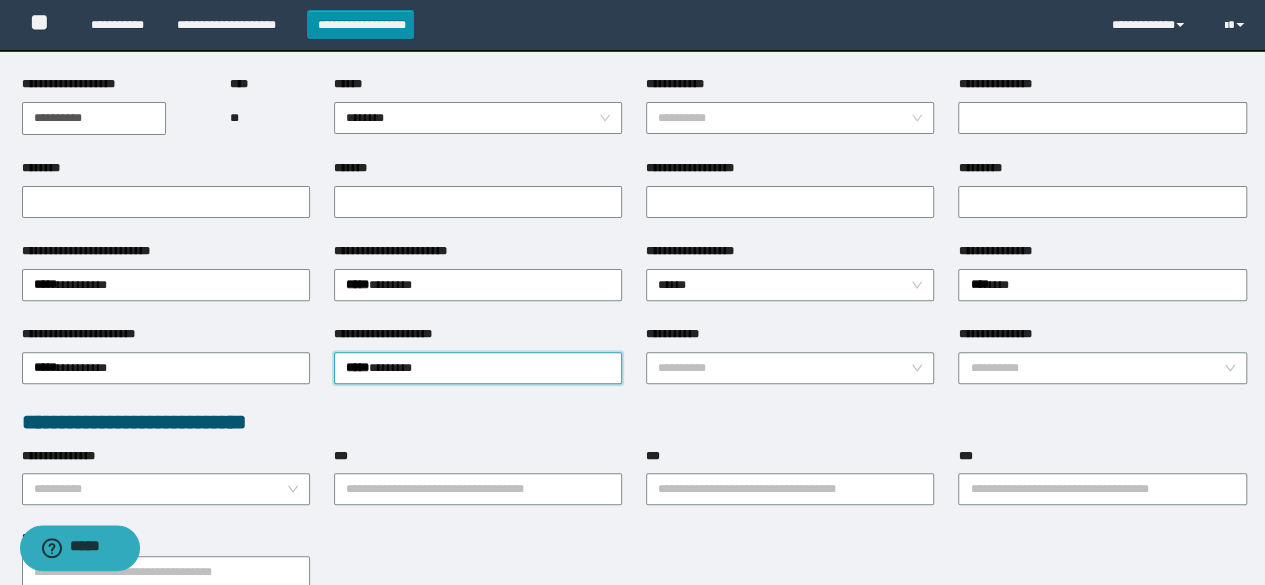 scroll, scrollTop: 474, scrollLeft: 0, axis: vertical 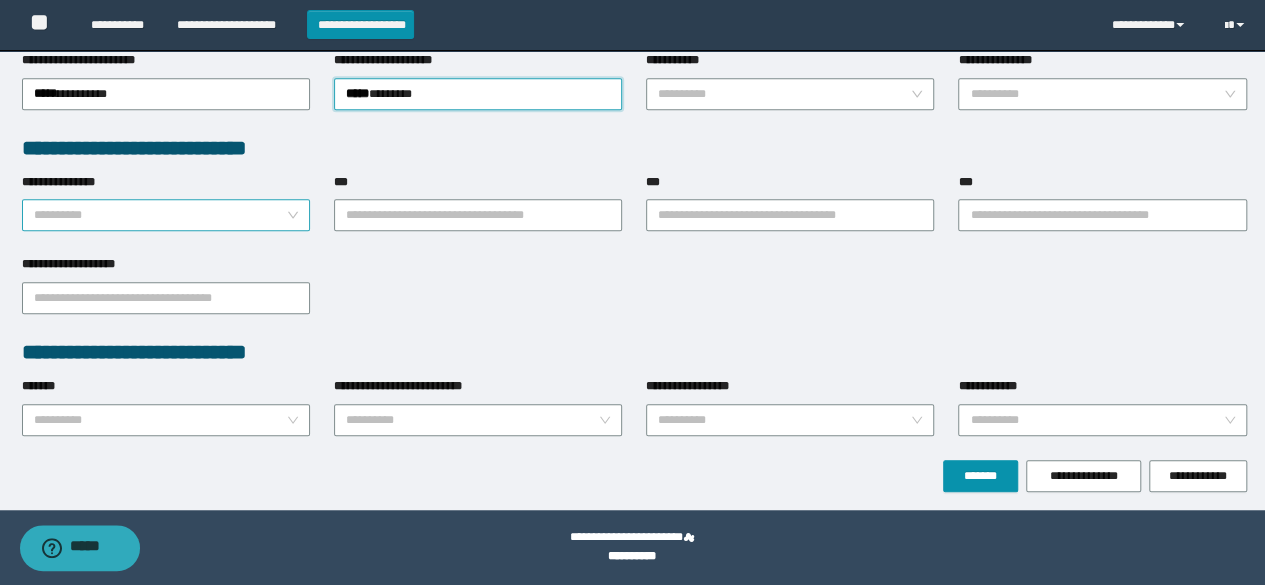 click on "**********" at bounding box center (160, 215) 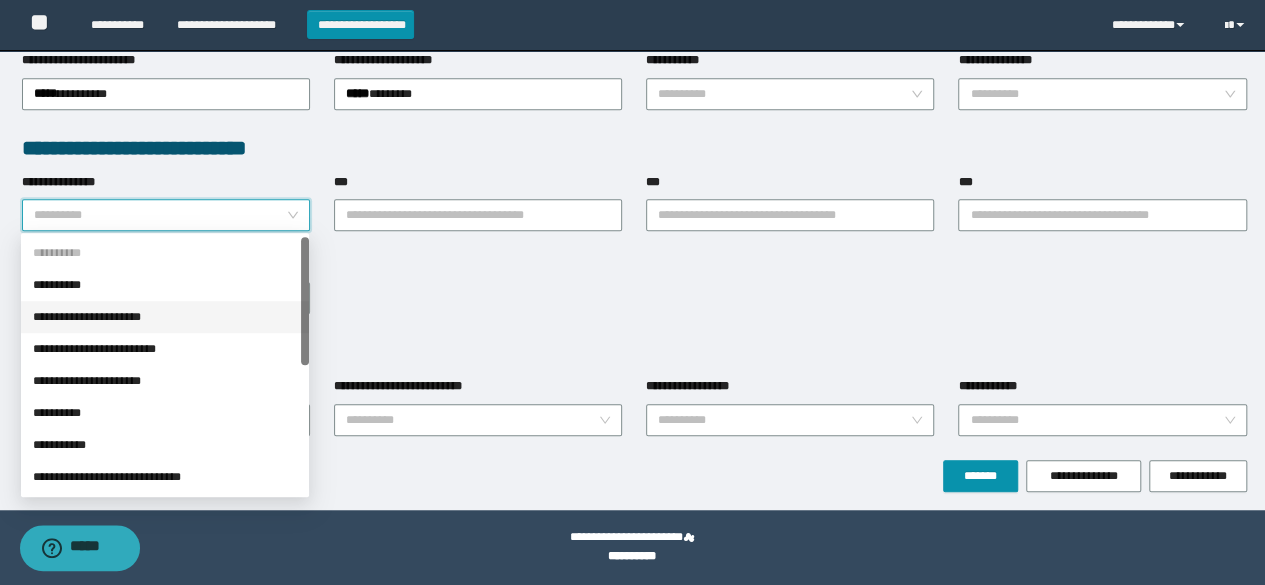 click on "**********" at bounding box center (165, 317) 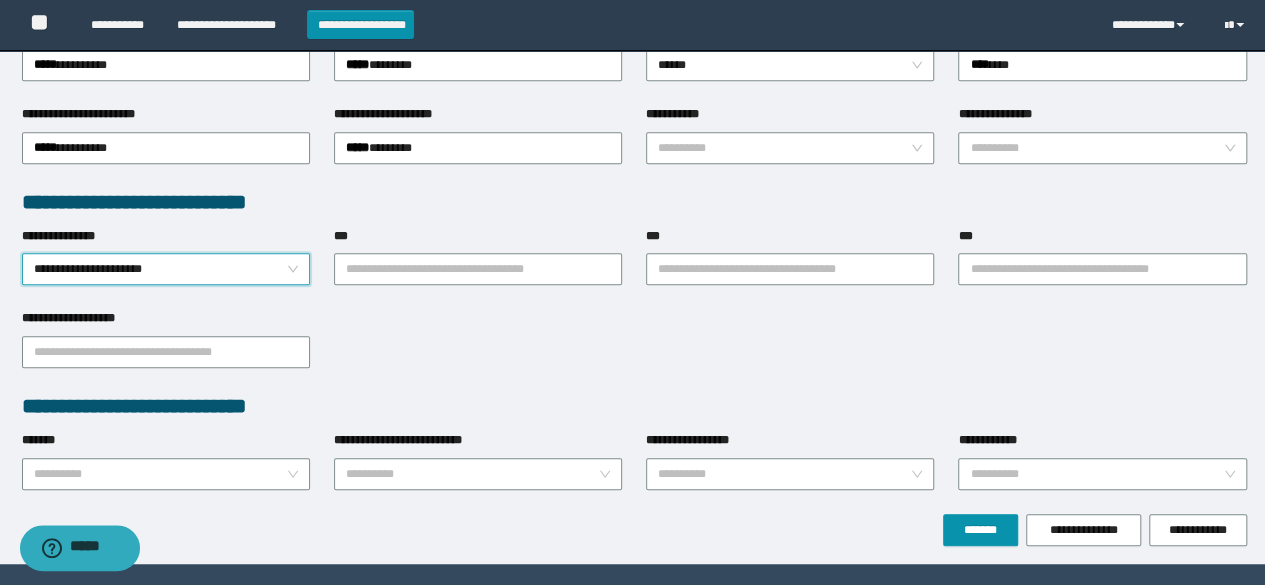 scroll, scrollTop: 474, scrollLeft: 0, axis: vertical 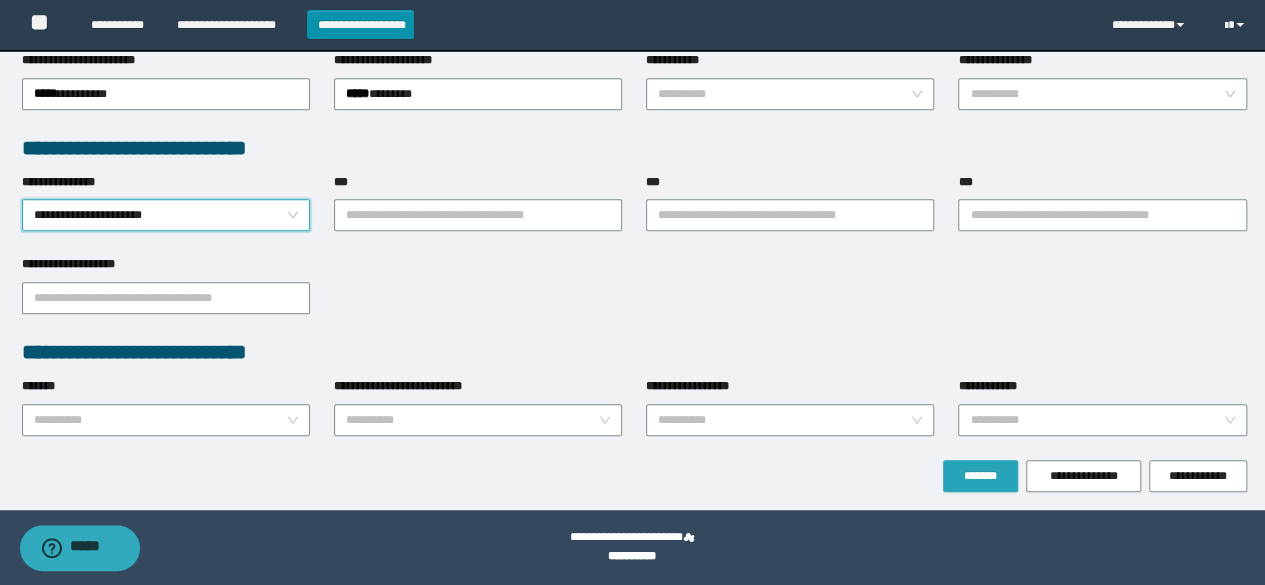 click on "*******" at bounding box center [980, 476] 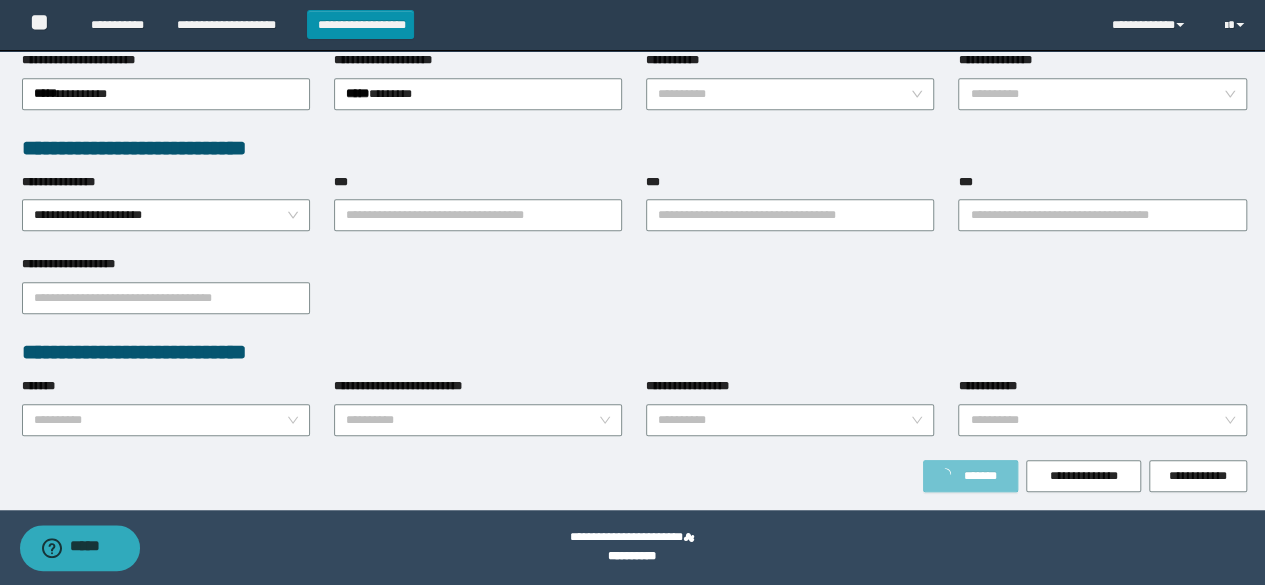 scroll, scrollTop: 526, scrollLeft: 0, axis: vertical 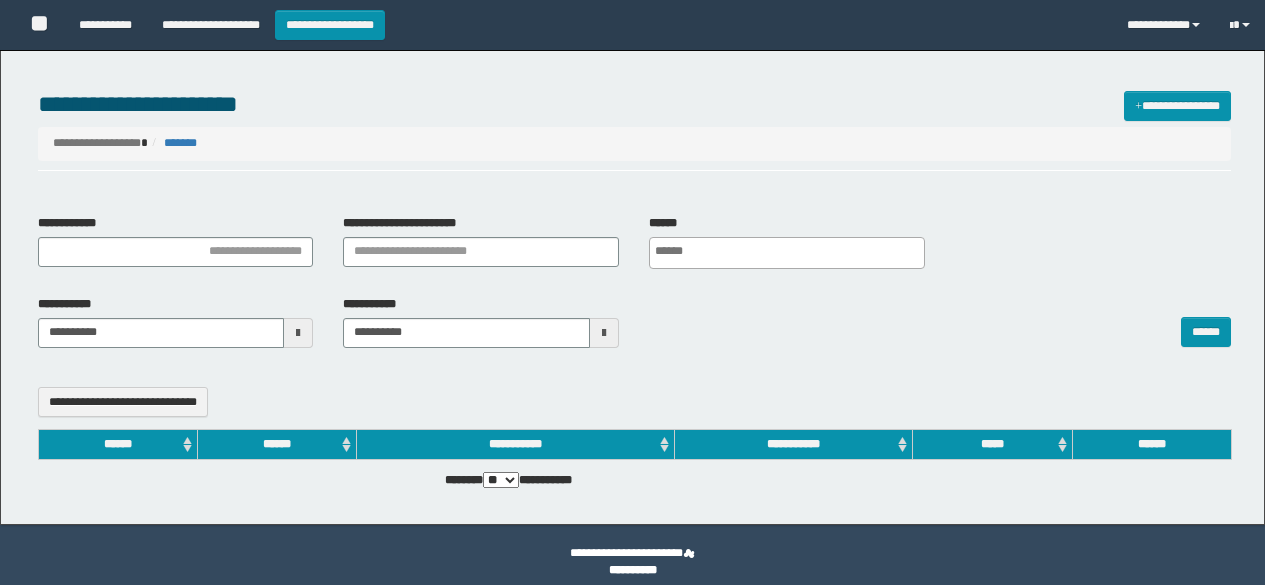 select 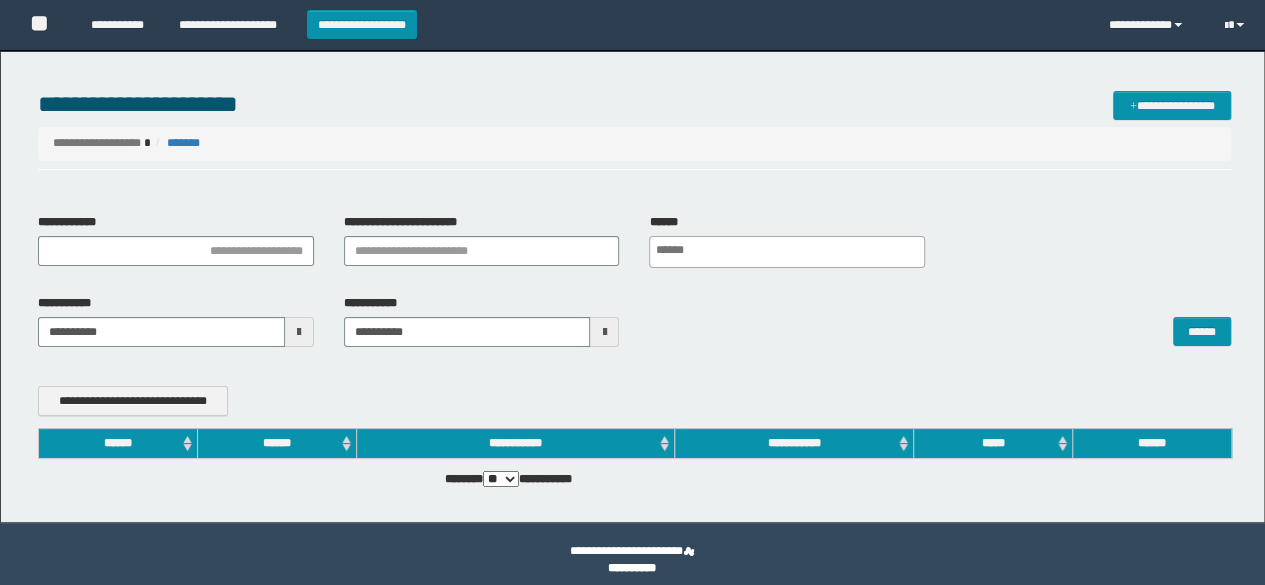 scroll, scrollTop: 0, scrollLeft: 0, axis: both 